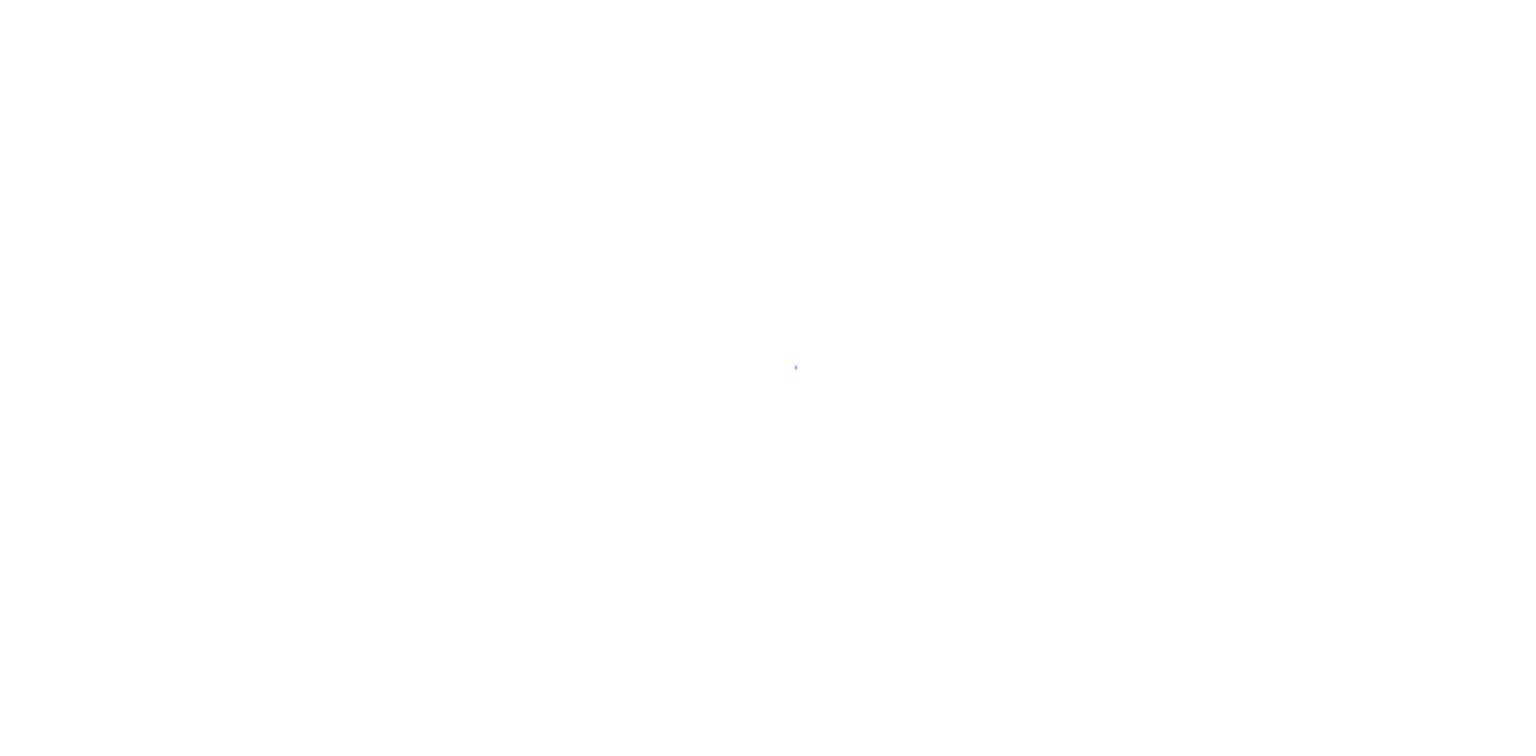 scroll, scrollTop: 0, scrollLeft: 0, axis: both 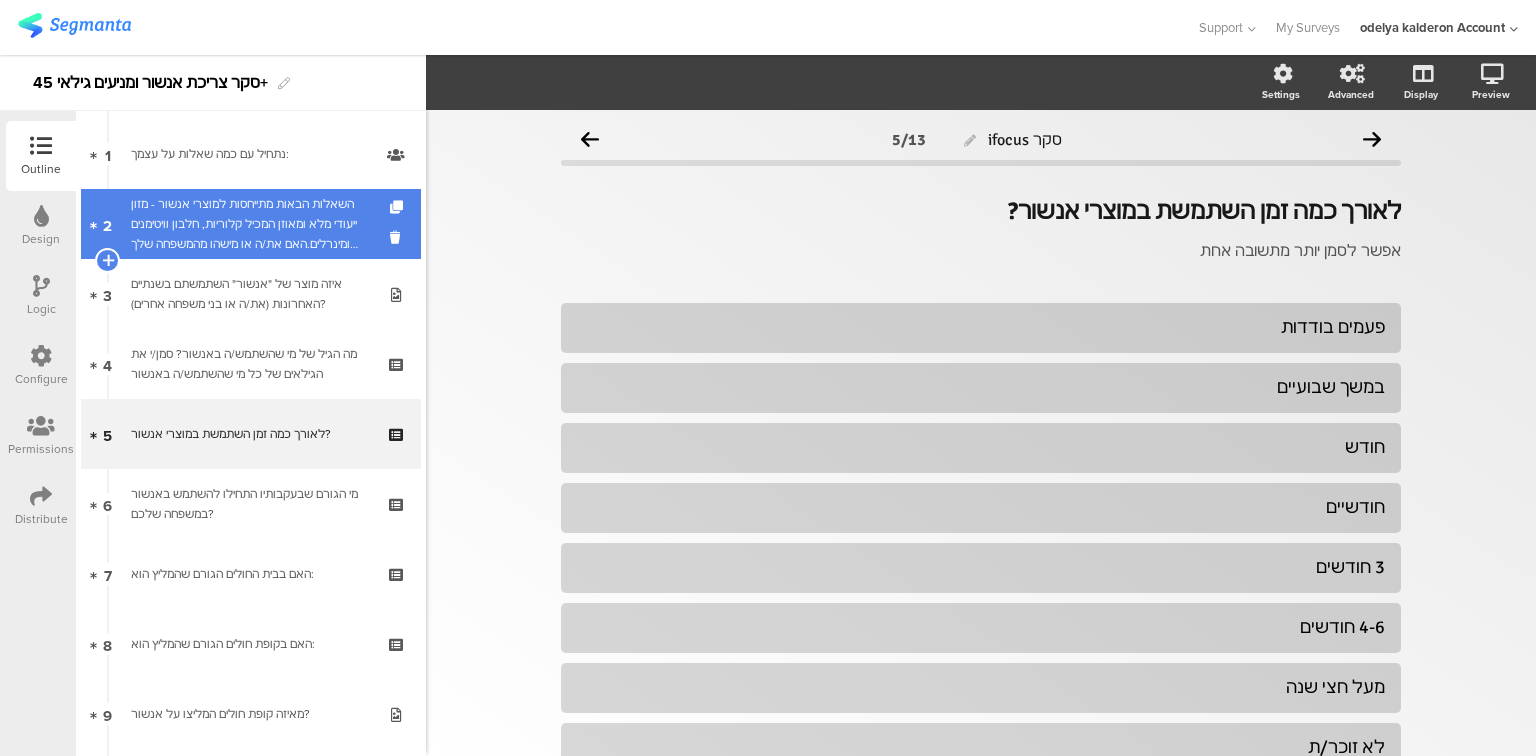 click on "השאלות הבאות מתייחסות למוצרי אנשור - מזון ייעודי מלא ומאוזן המכיל קלוריות, חלבון וויטימנים ומינרלים.האם את/ה או מישהו מהמשפחה שלך השתמש באחד ממוצרי אנשור במהלך השנתיים האחרונות? ואם כן מי?" at bounding box center (250, 224) 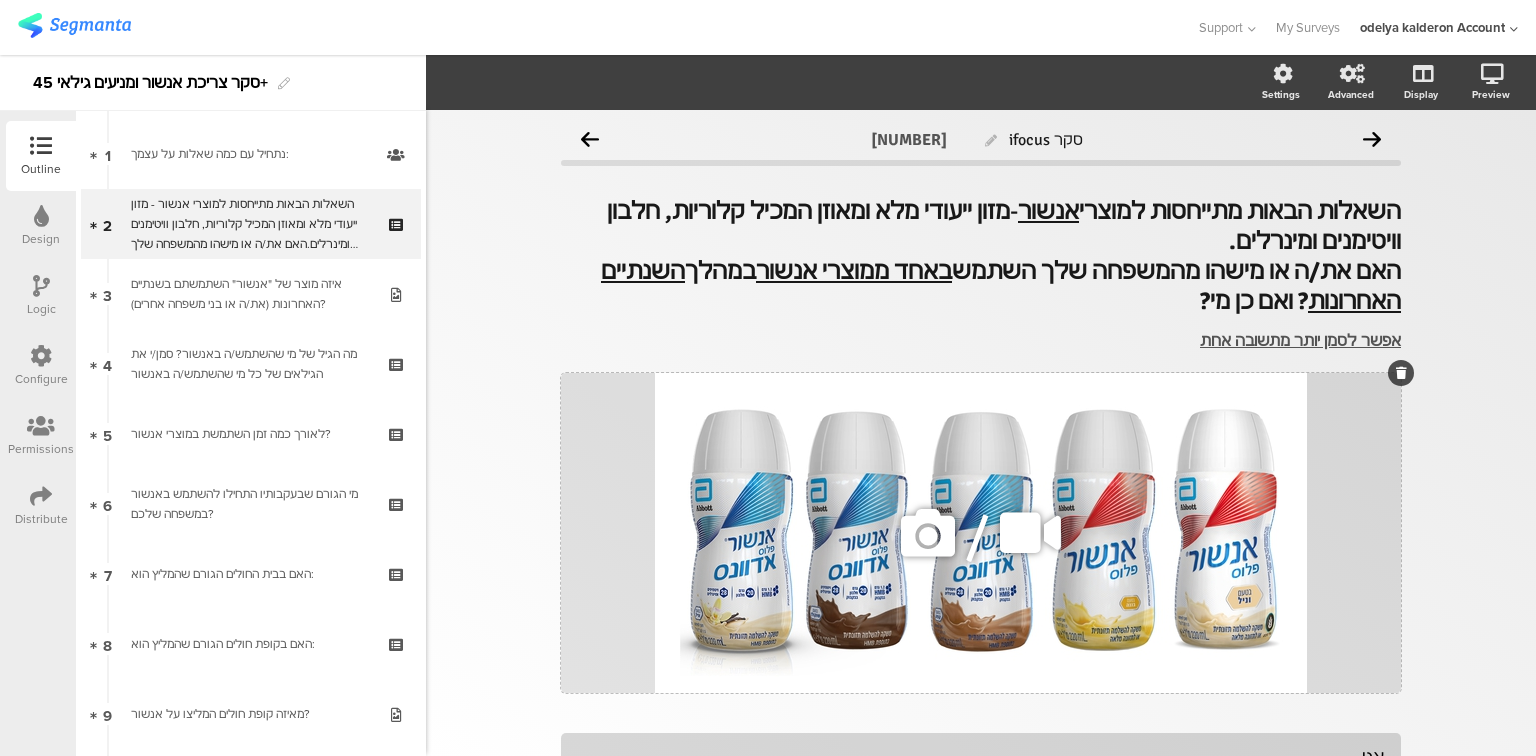 click at bounding box center (928, 533) 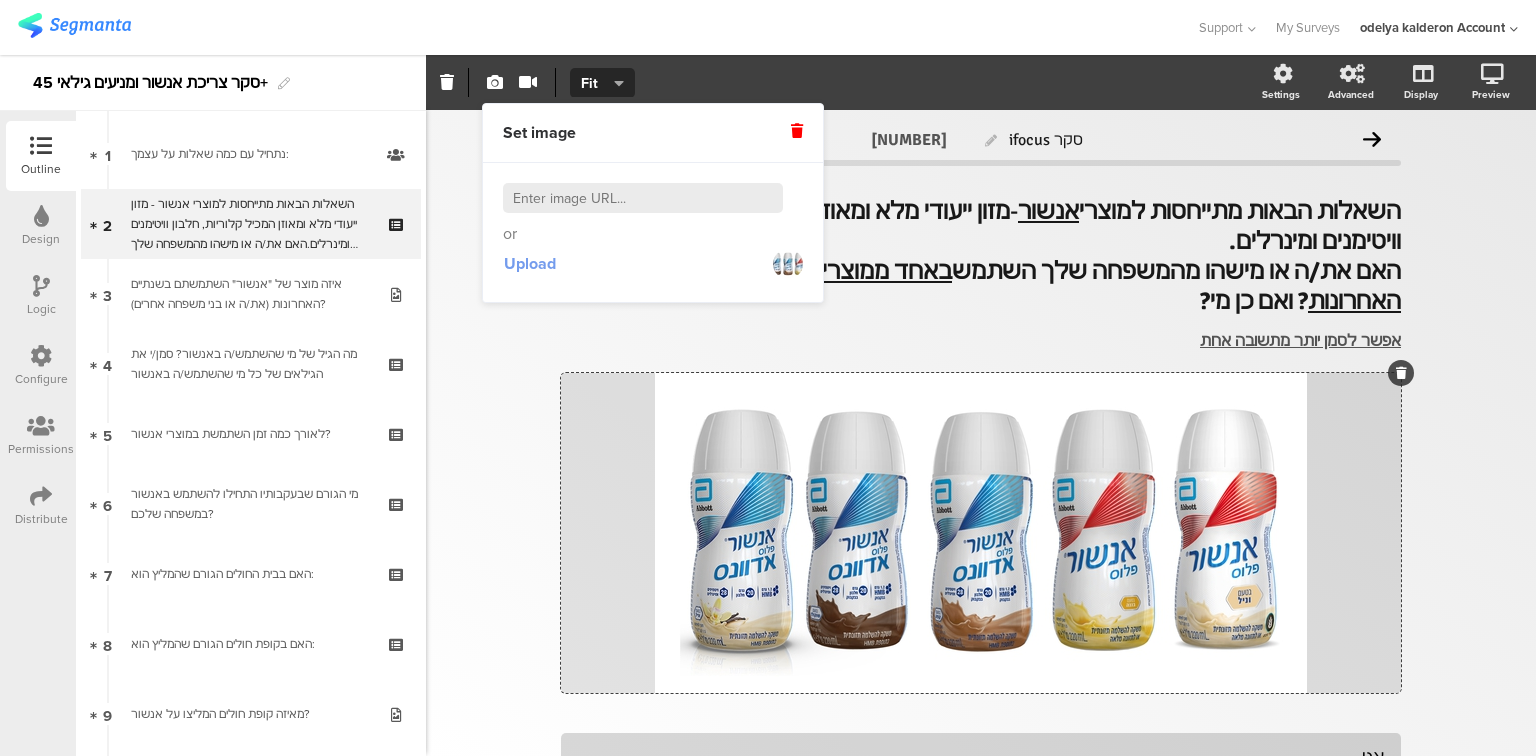 click on "Upload" at bounding box center (530, 263) 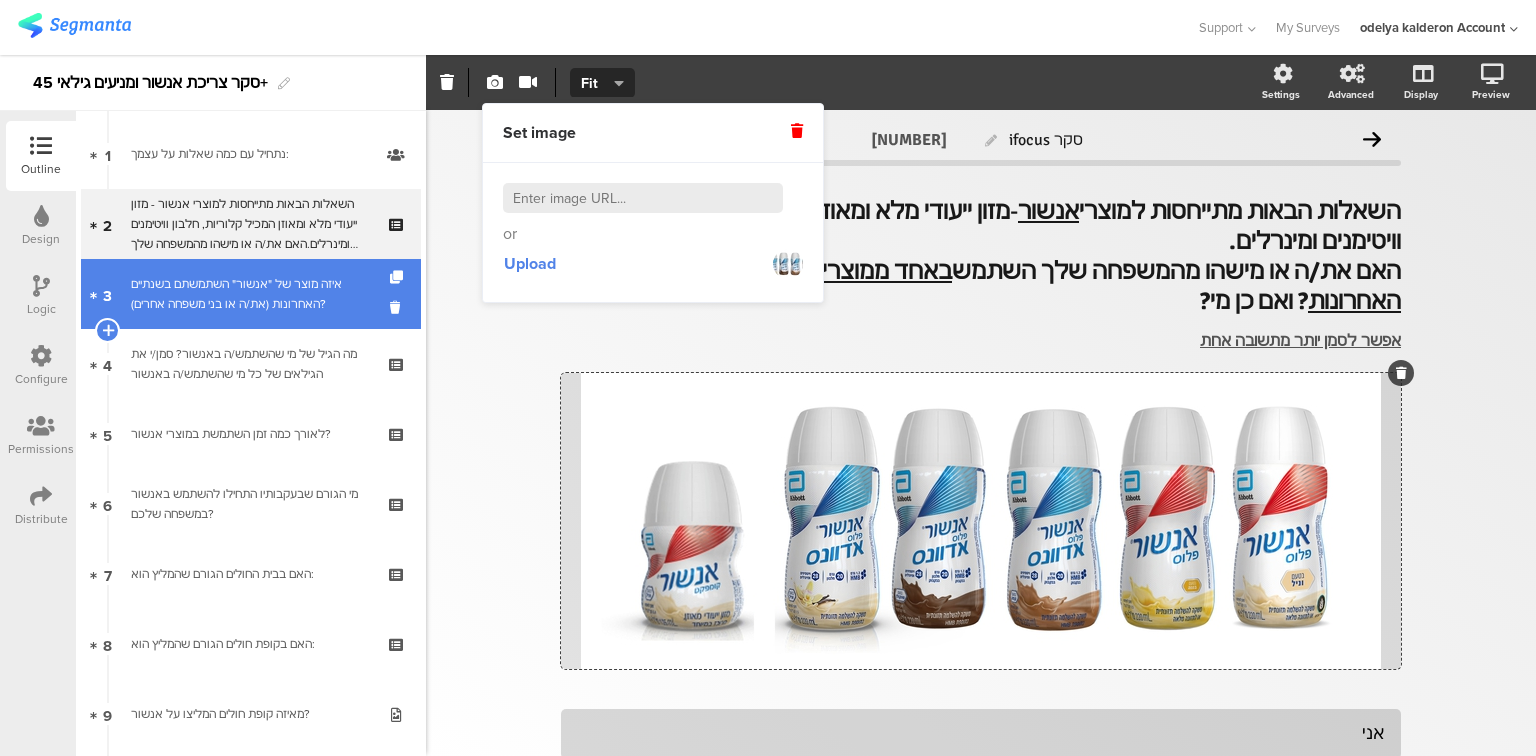 click on "איזה מוצר של "אנשור" השתמשתם בשנתיים האחרונות (את/ה או בני משפחה אחרים)?" at bounding box center [250, 294] 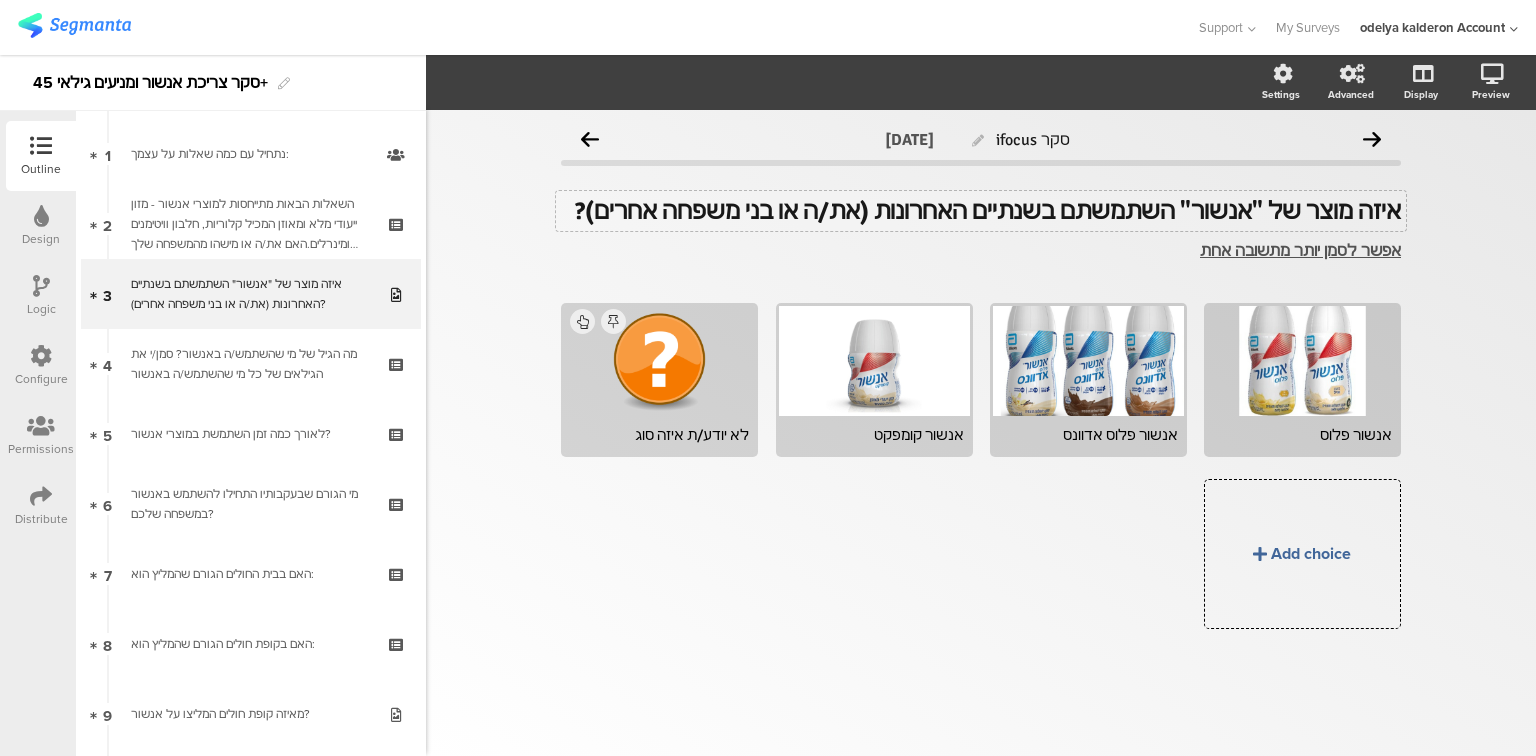 click on "איזה מוצר של "אנשור" השתמשתם בשנתיים האחרונות (את/ה או בני משפחה אחרים)?
איזה מוצר של "אנשור" השתמשתם בשנתיים האחרונות (את/ה או בני משפחה אחרים)?" at bounding box center [981, 211] 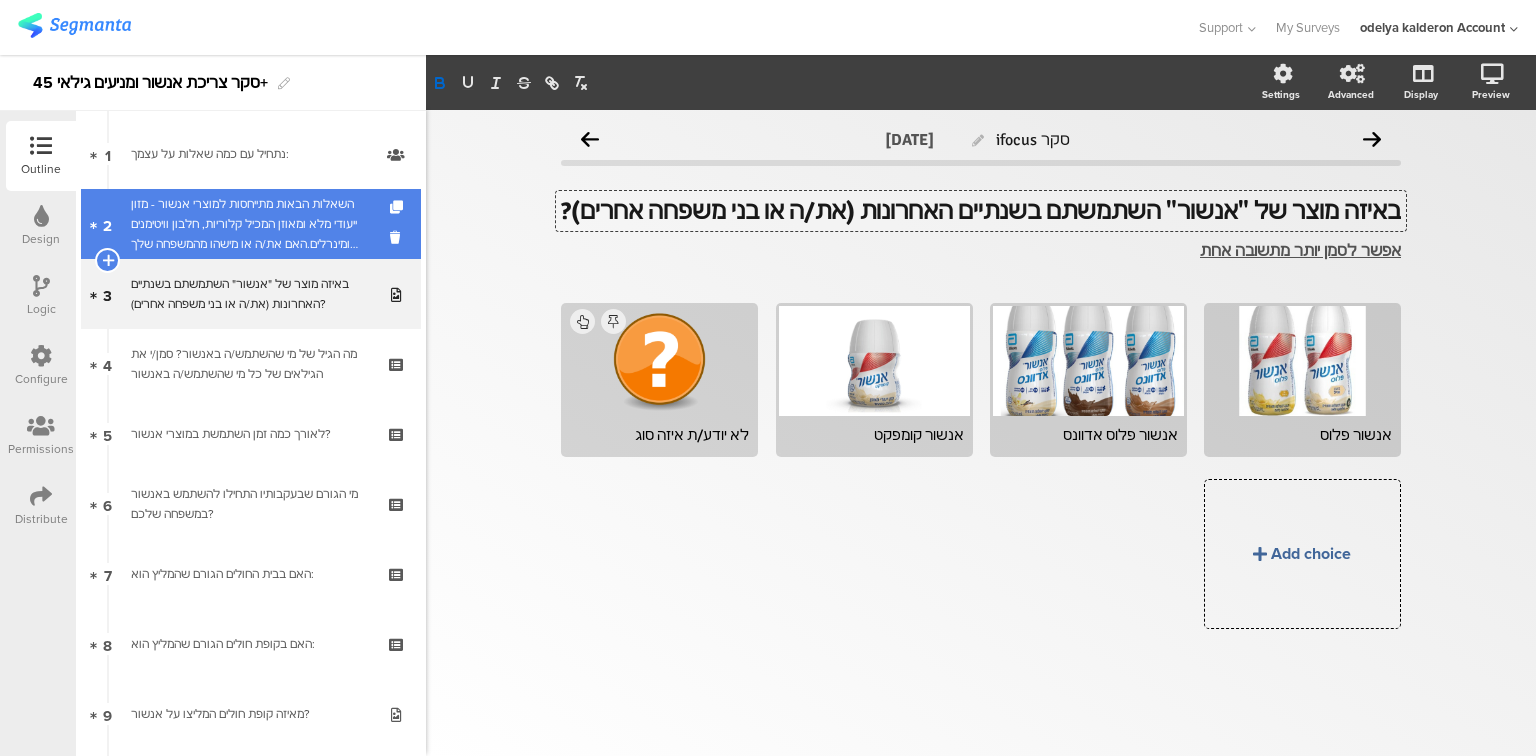 click on "השאלות הבאות מתייחסות למוצרי אנשור - מזון ייעודי מלא ומאוזן המכיל קלוריות, חלבון וויטימנים ומינרלים.האם את/ה או מישהו מהמשפחה שלך השתמש באחד ממוצרי אנשור במהלך השנתיים האחרונות? ואם כן מי?" at bounding box center (250, 224) 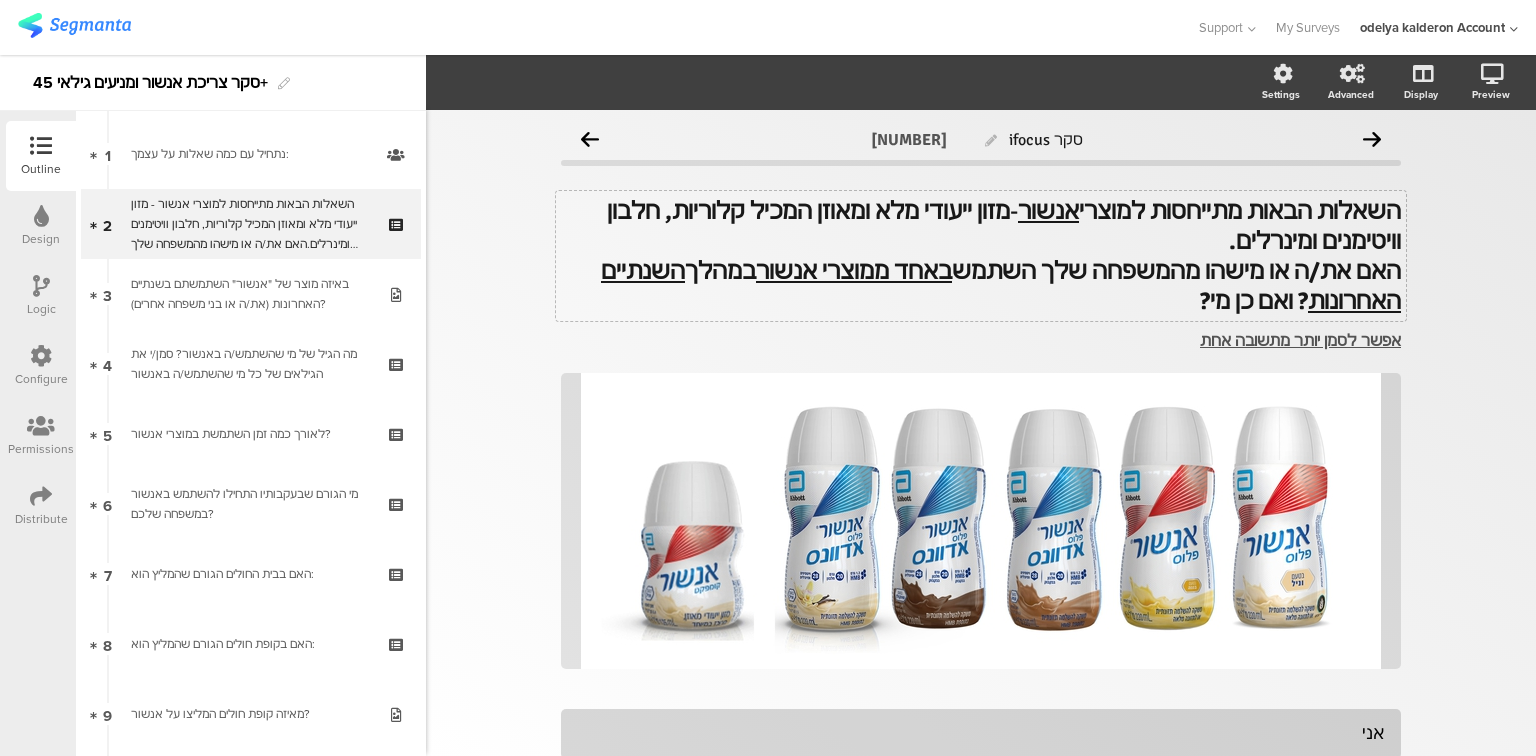 click on "השאלות הבאות מתייחסות למוצרי  אנשור  -  מזון ייעודי מלא ומאוזן המכיל קלוריות, חלבון וויטימנים ומינרלים. האם את/ה או מישהו מהמשפחה שלך השתמש  באחד ממוצרי אנשור  במהלך  השנתיים האחרונות ? ואם כן מי?
השאלות הבאות מתייחסות למוצרי  אנשור  -  מזון ייעודי מלא ומאוזן המכיל קלוריות, חלבון וויטימנים ומינרלים. האם את/ה או מישהו מהמשפחה שלך השתמש  באחד ממוצרי אנשור  במהלך  השנתיים האחרונות ? ואם כן מי?" at bounding box center (981, 256) 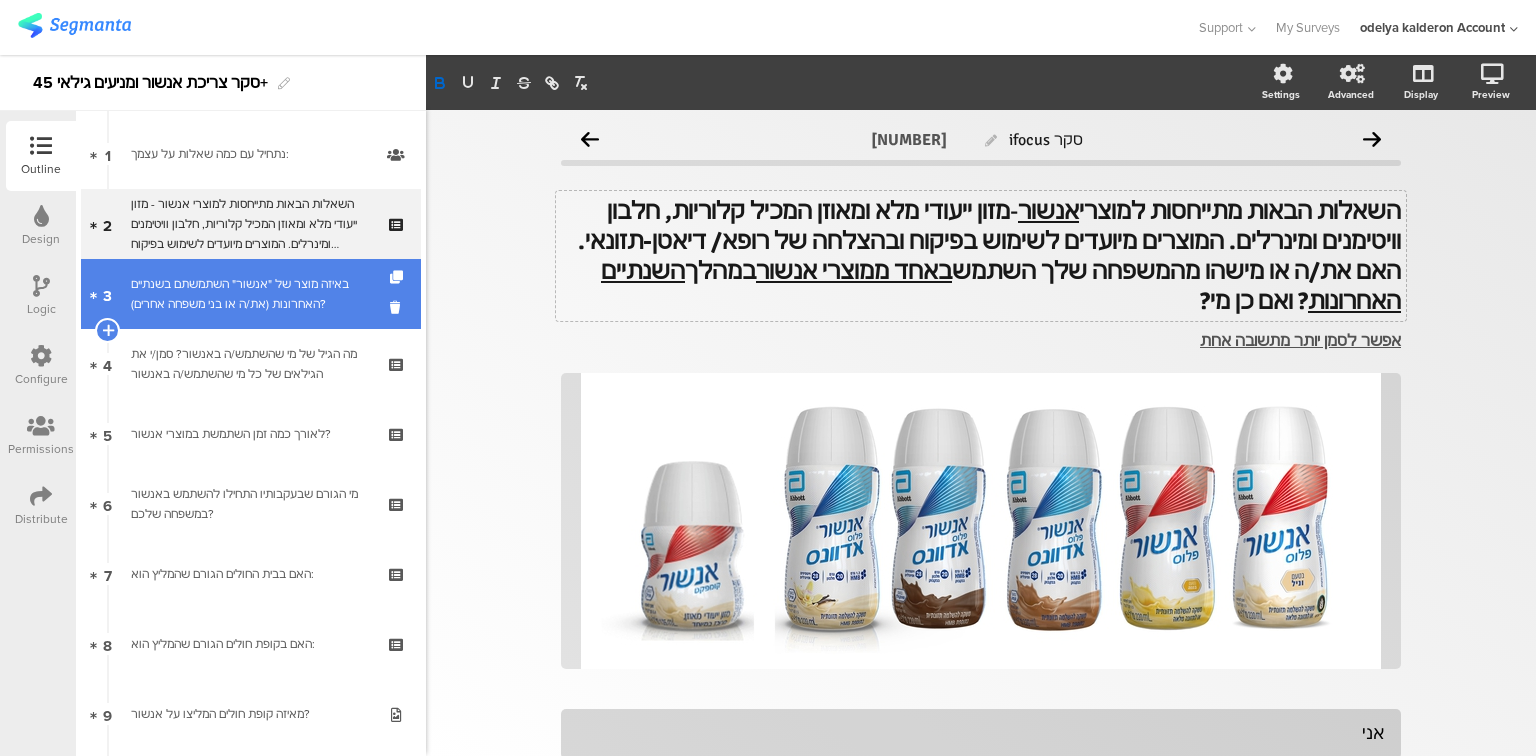 click on "באיזה מוצר של "אנשור" השתמשתם בשנתיים האחרונות (את/ה או בני משפחה אחרים)?" at bounding box center (250, 294) 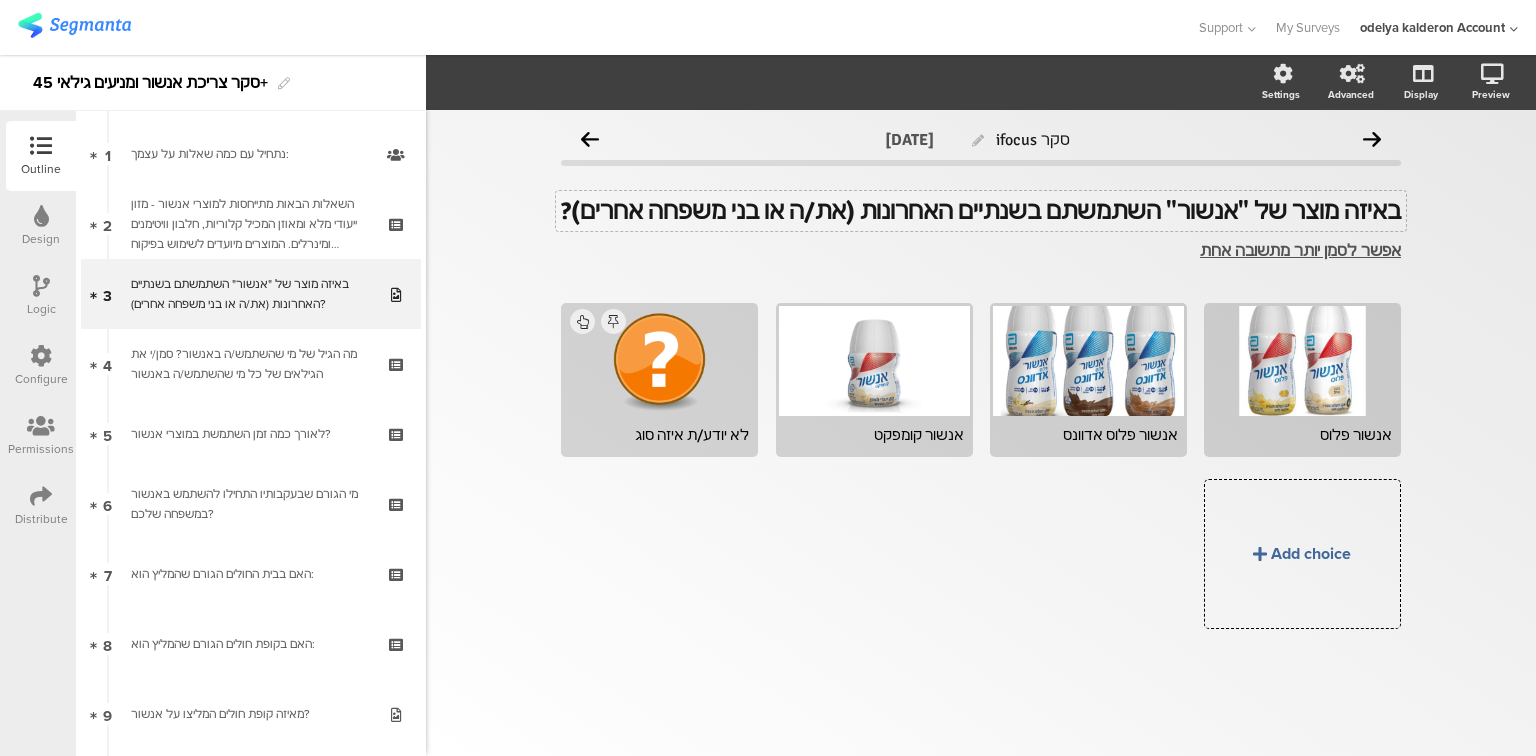click on "באיזה מוצר של "אנשור" השתמשתם בשנתיים האחרונות (את/ה או בני משפחה אחרים)?" at bounding box center (981, 211) 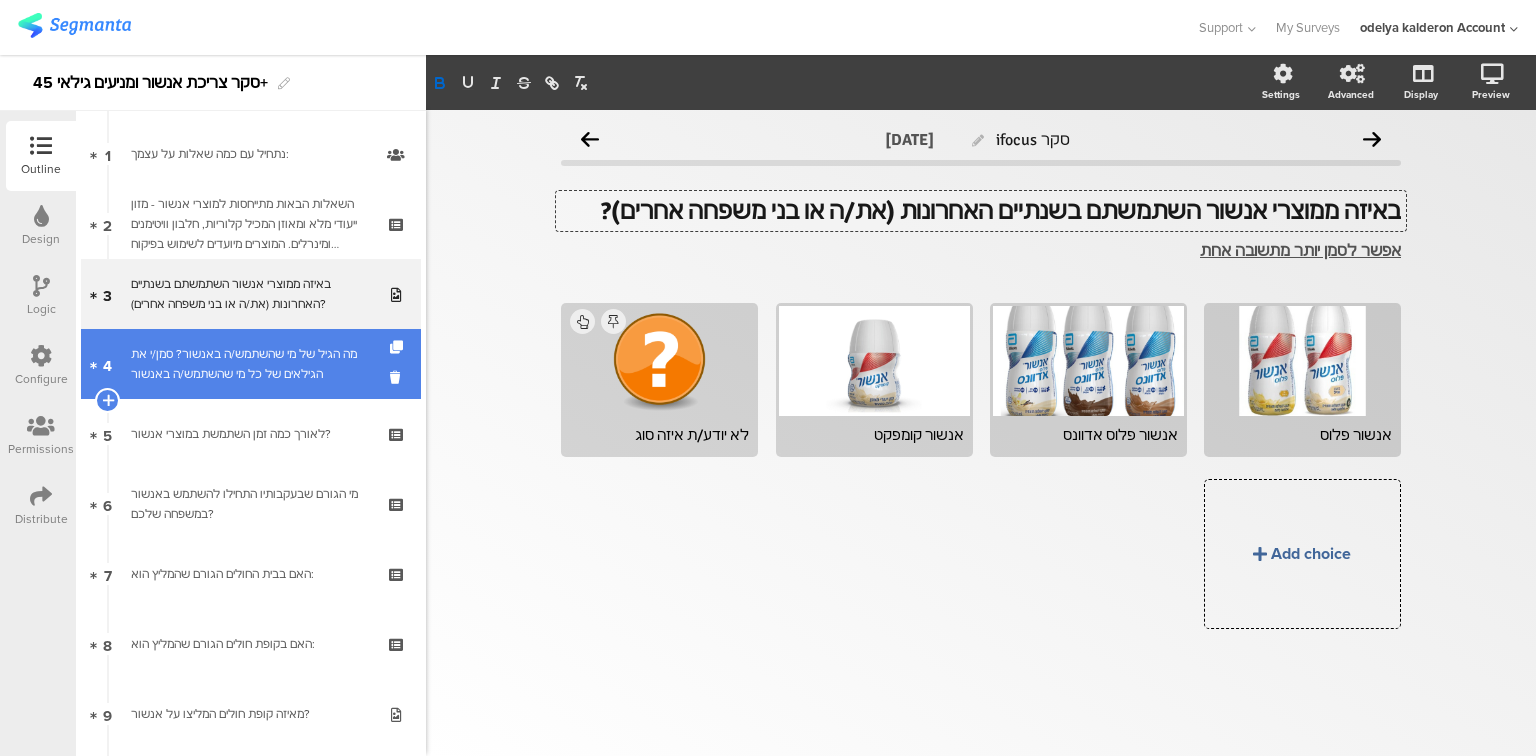 click on "מה הגיל של מי שהשתמש/ה באנשור? סמן/י את הגילאים של כל מי שהשתמש/ה באנשור" at bounding box center [250, 364] 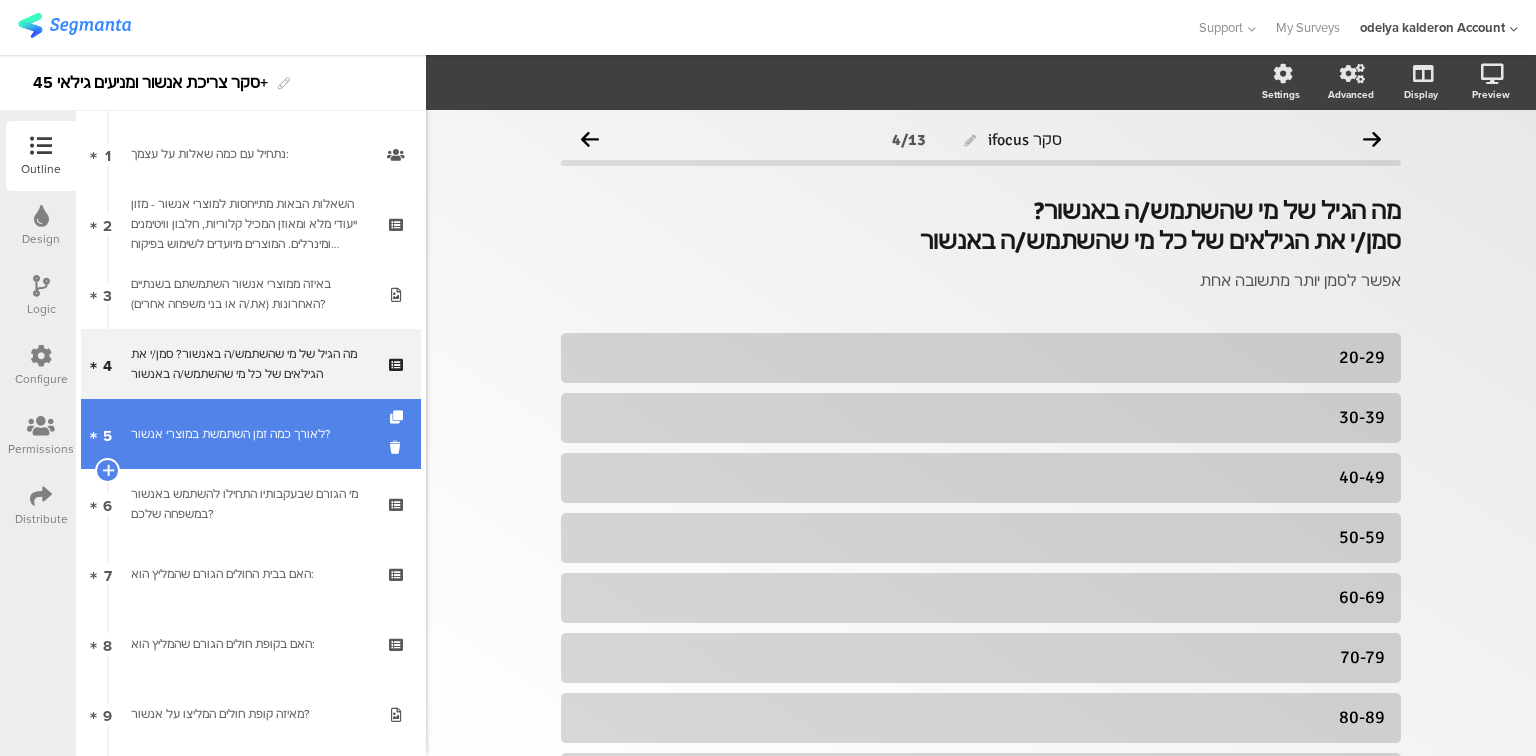 click on "5
לאורך כמה זמן השתמשת במוצרי אנשור?" at bounding box center [251, 434] 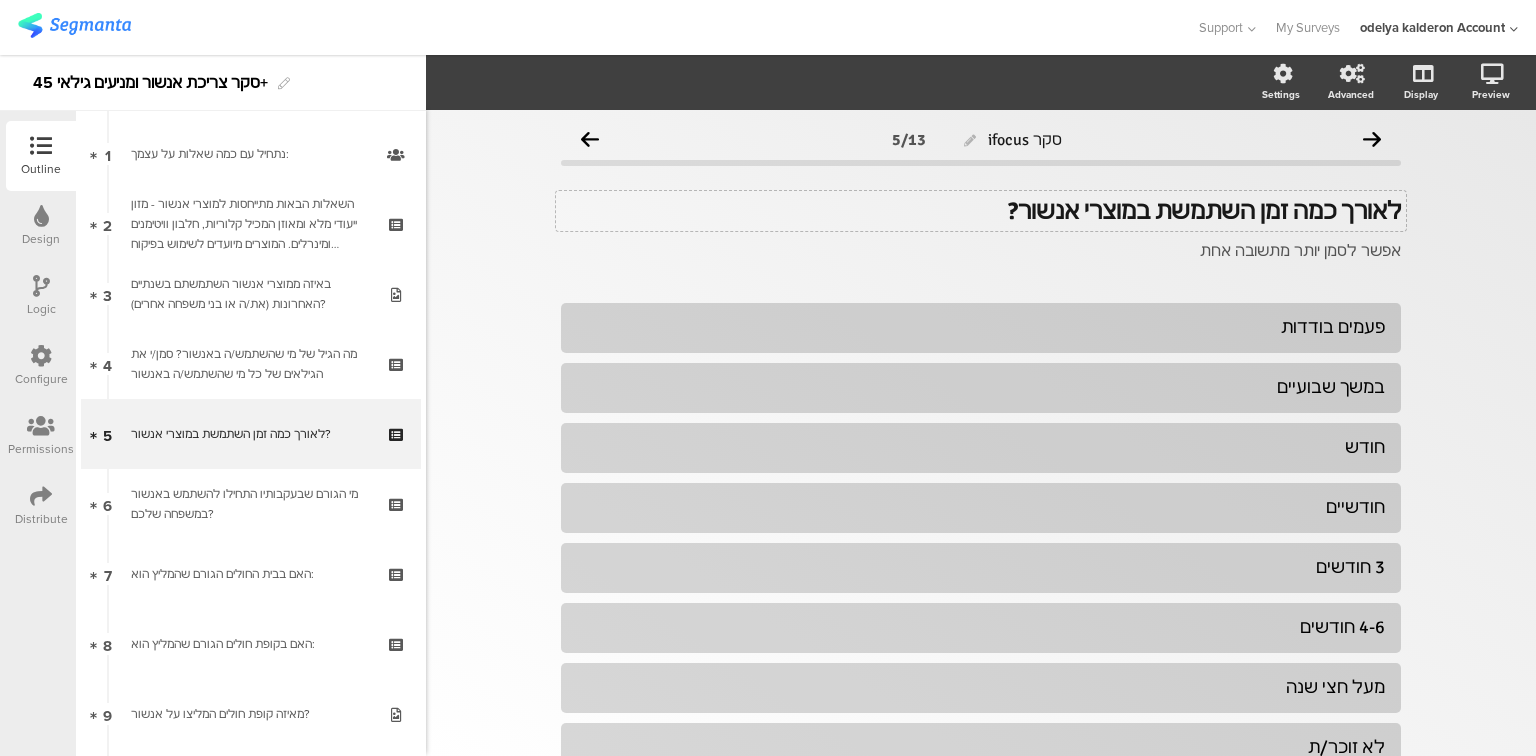 click on "לאורך כמה זמן השתמשת במוצרי אנשור?
לאורך כמה זמן השתמשת במוצרי אנשור?" at bounding box center (981, 211) 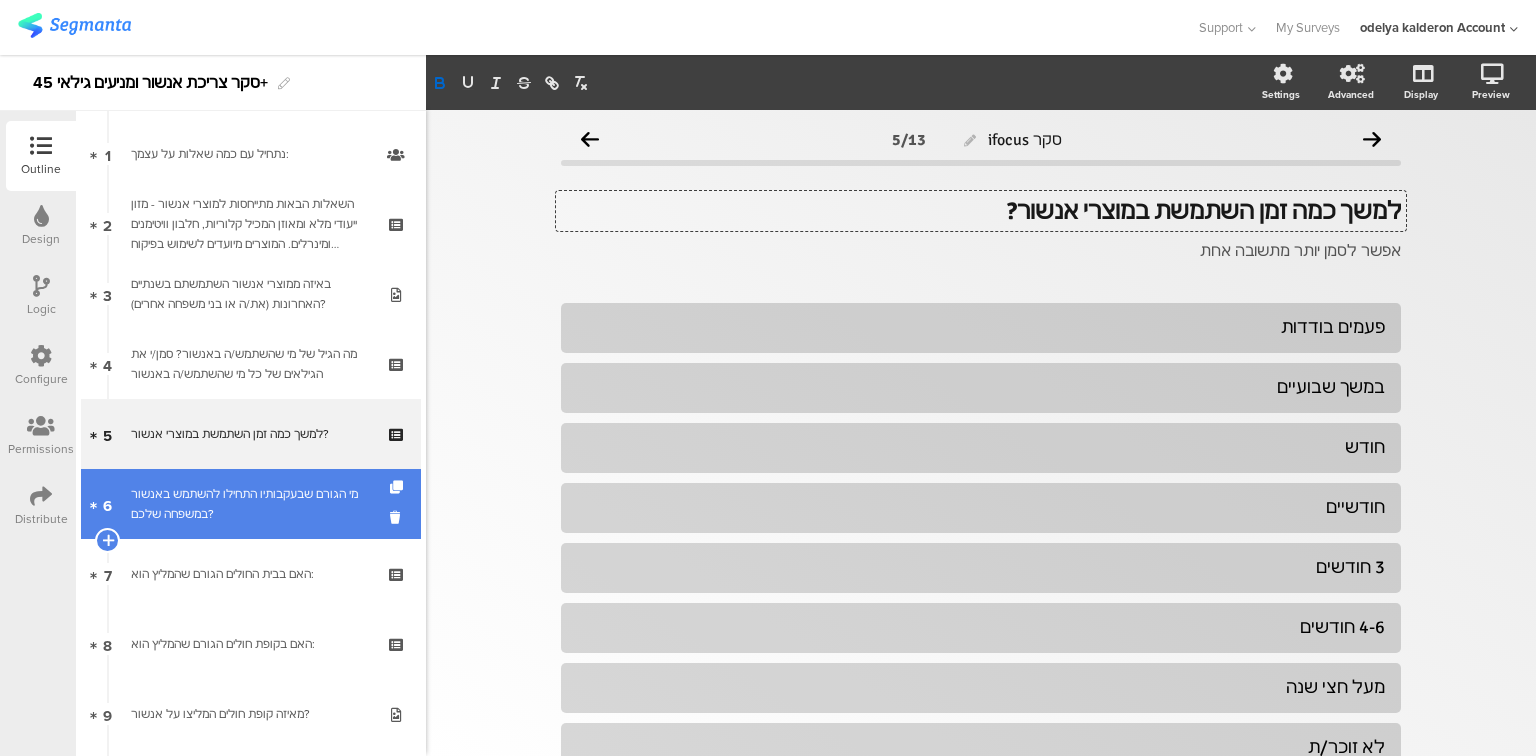 click on "[NUMBER]
[QUESTION]" at bounding box center (251, 504) 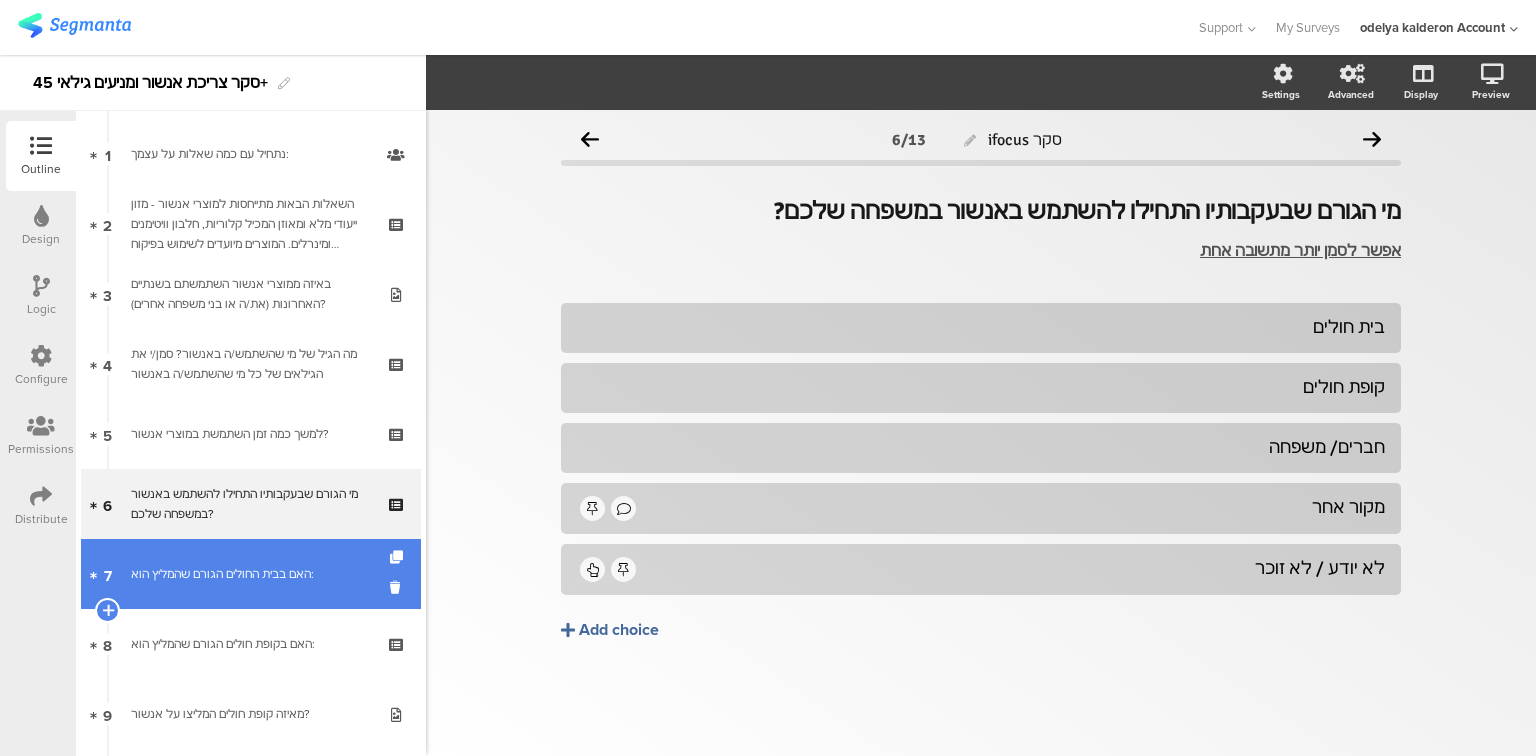 click on "7
האם בבית החולים הגורם שהמליץ הוא:" at bounding box center (251, 574) 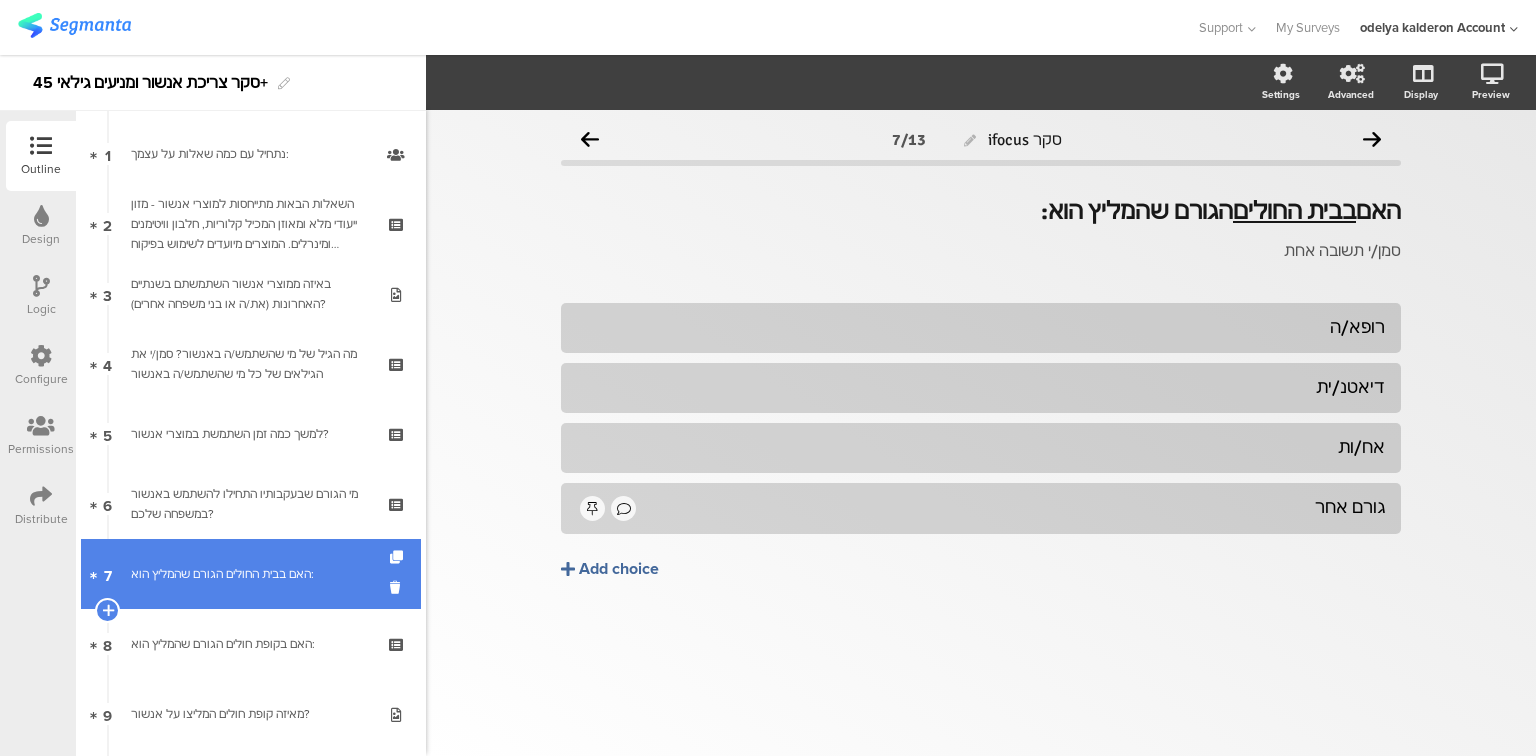 click on "7
האם בבית החולים הגורם שהמליץ הוא:" at bounding box center (251, 574) 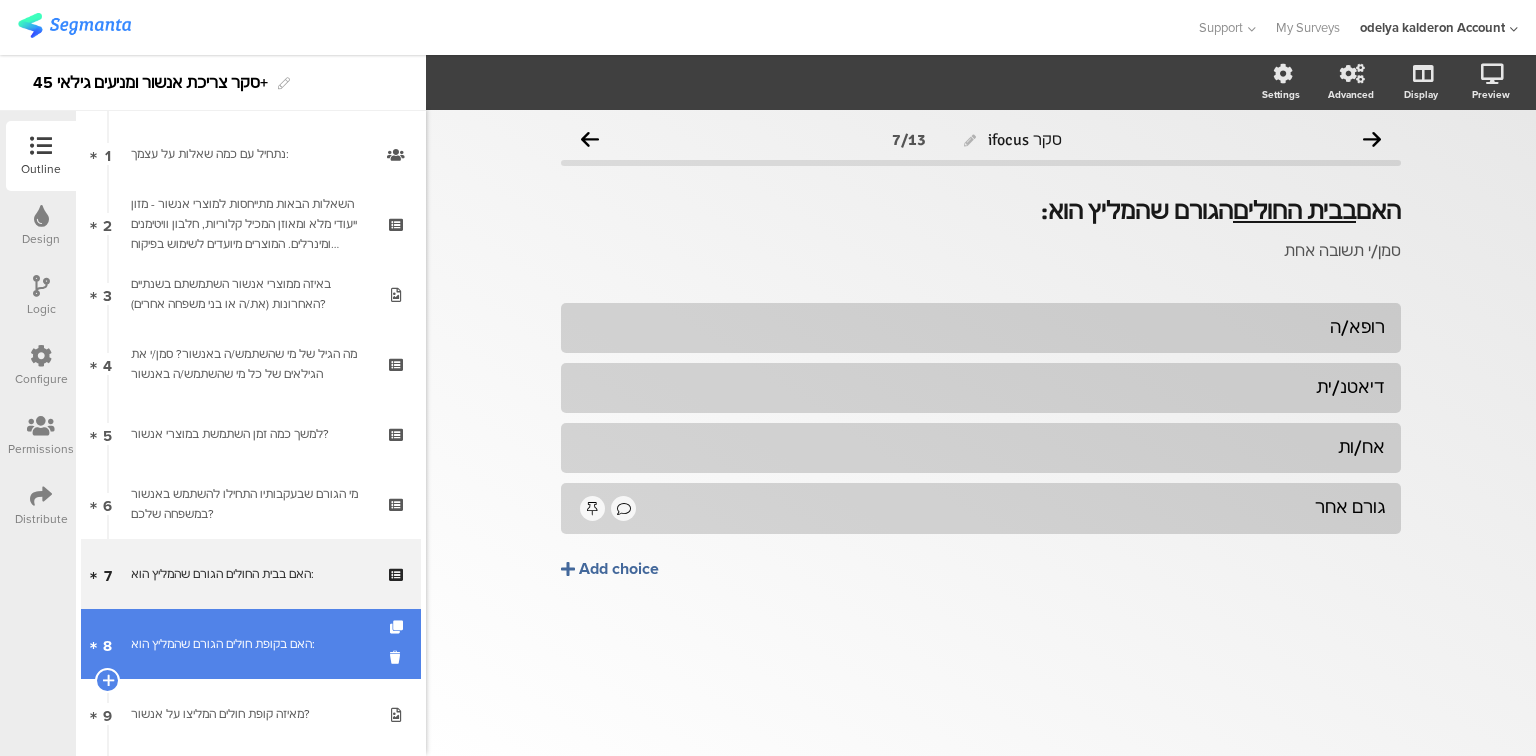 scroll, scrollTop: 312, scrollLeft: 0, axis: vertical 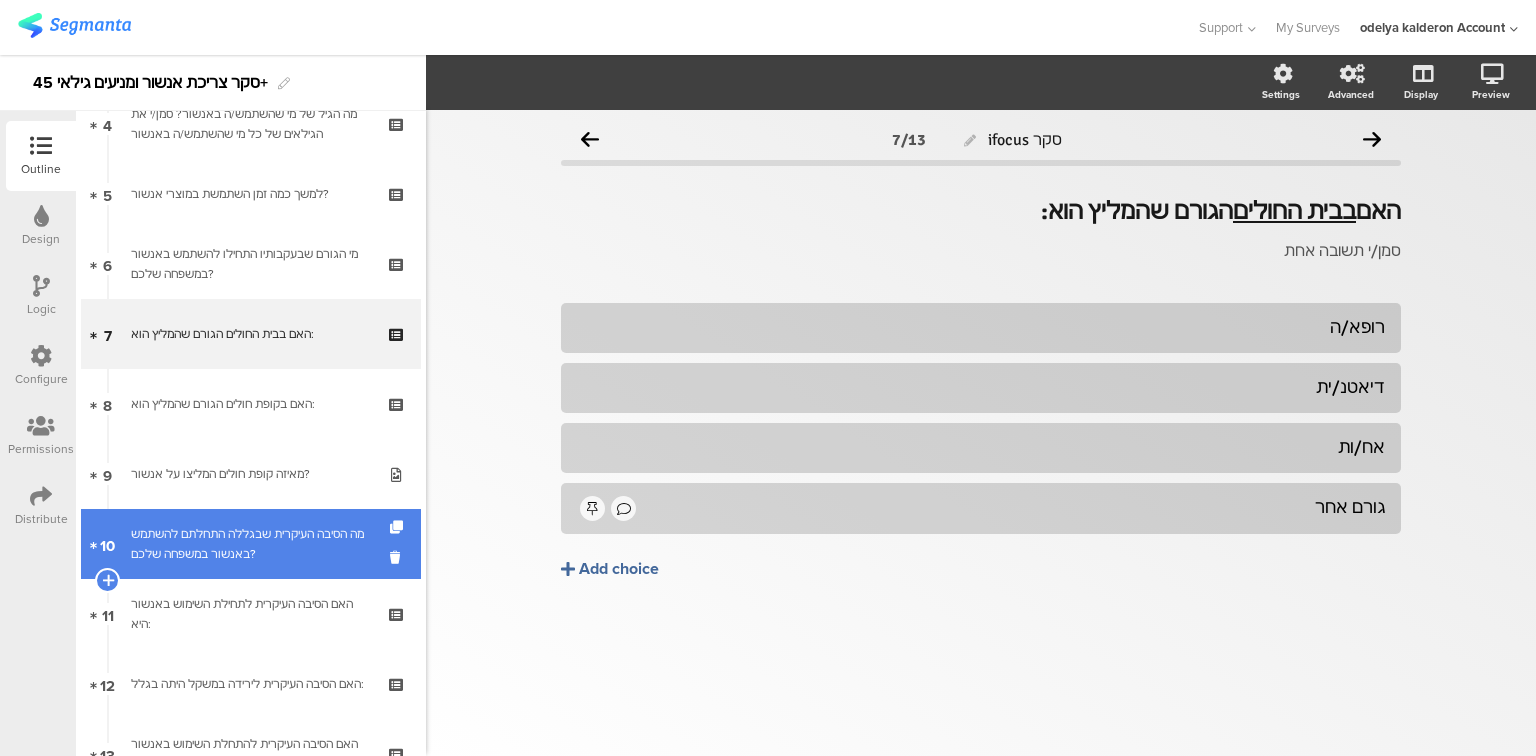 click on "מה הסיבה העיקרית שבגללה התחלתם להשתמש באנשור במשפחה שלכם?" at bounding box center [250, 544] 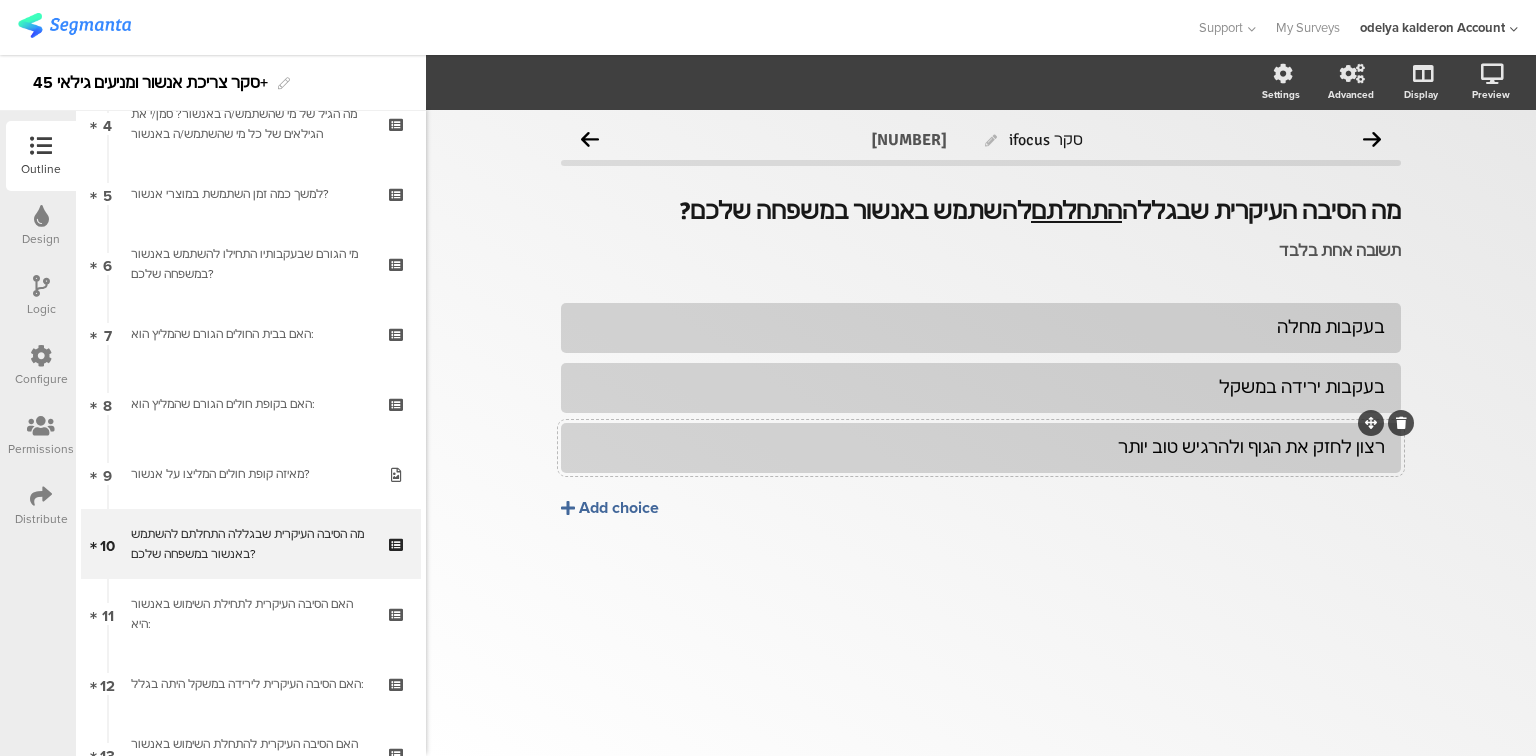 click on "רצון לחזק את הגוף ולהרגיש טוב יותר" at bounding box center [981, 327] 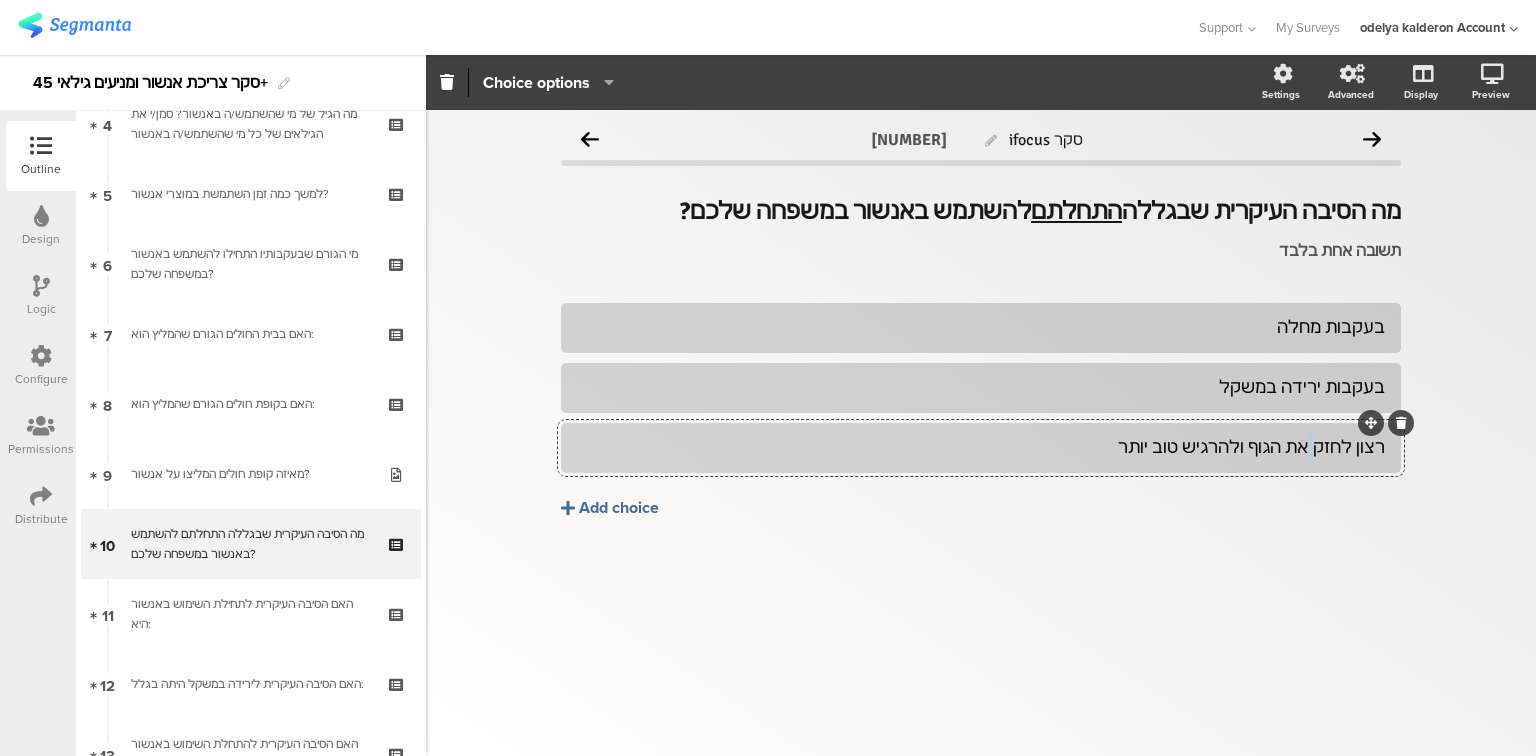 click on "רצון לחזק את הגוף ולהרגיש טוב יותר" at bounding box center (981, 447) 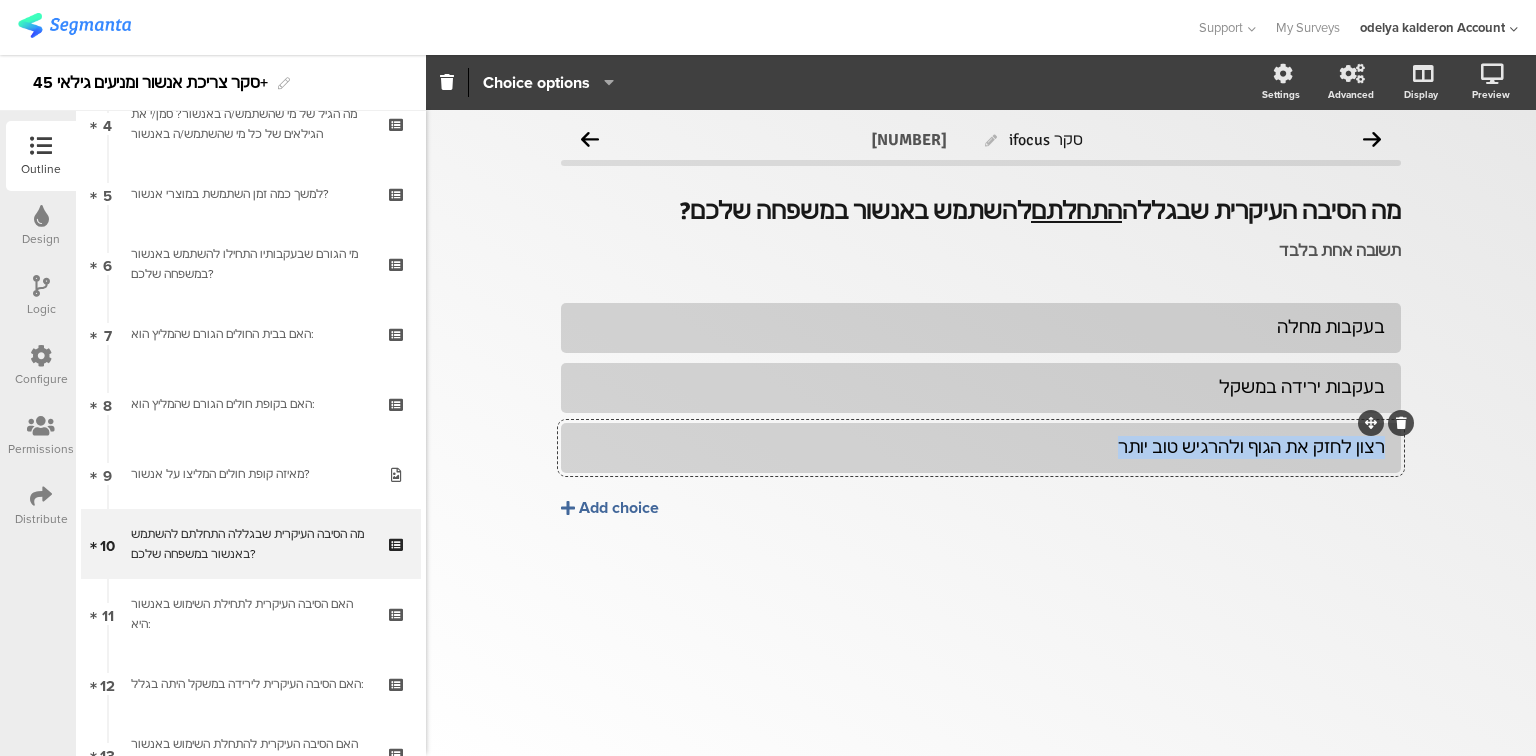 click on "רצון לחזק את הגוף ולהרגיש טוב יותר" at bounding box center (981, 447) 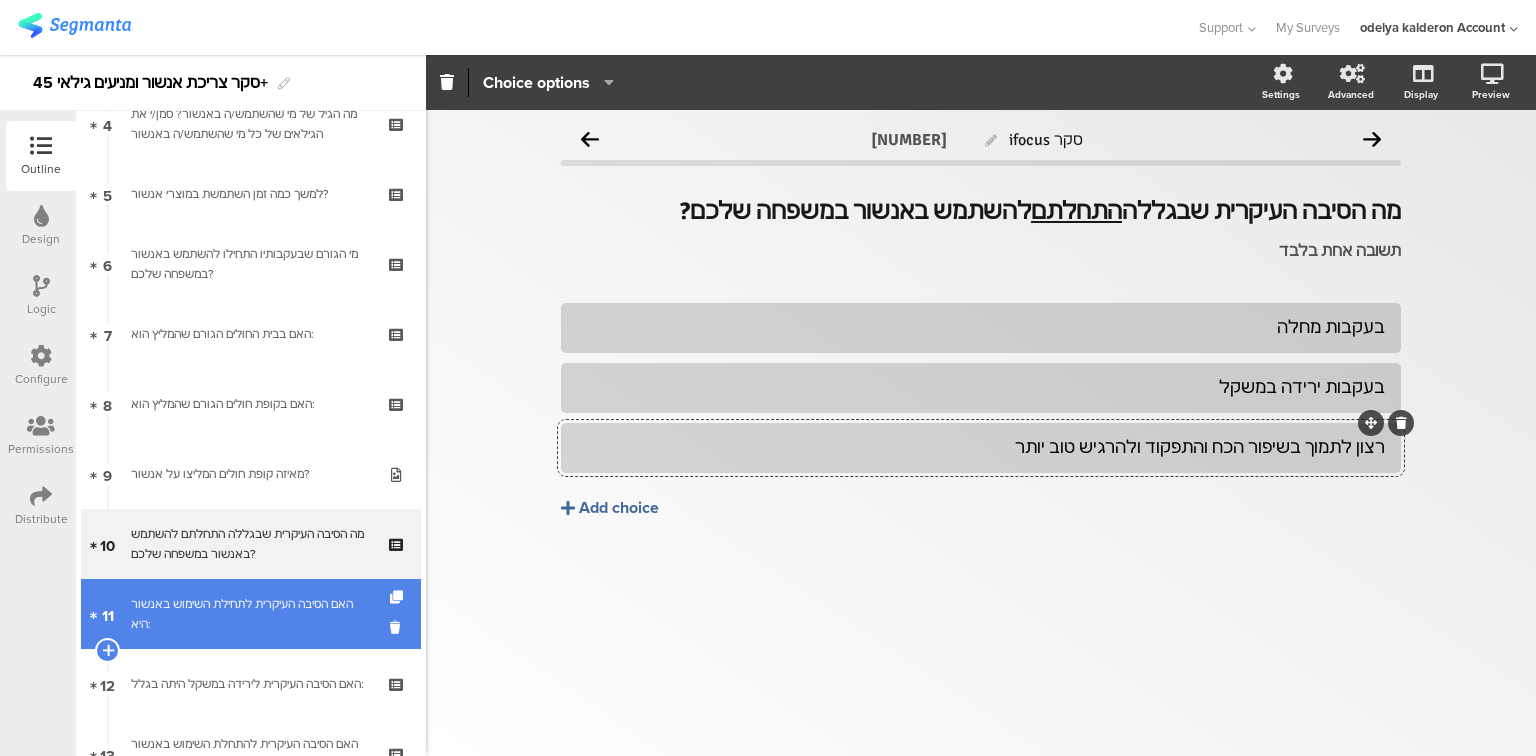 click on "האם הסיבה העיקרית לתחילת השימוש באנשור היא:" at bounding box center (250, 614) 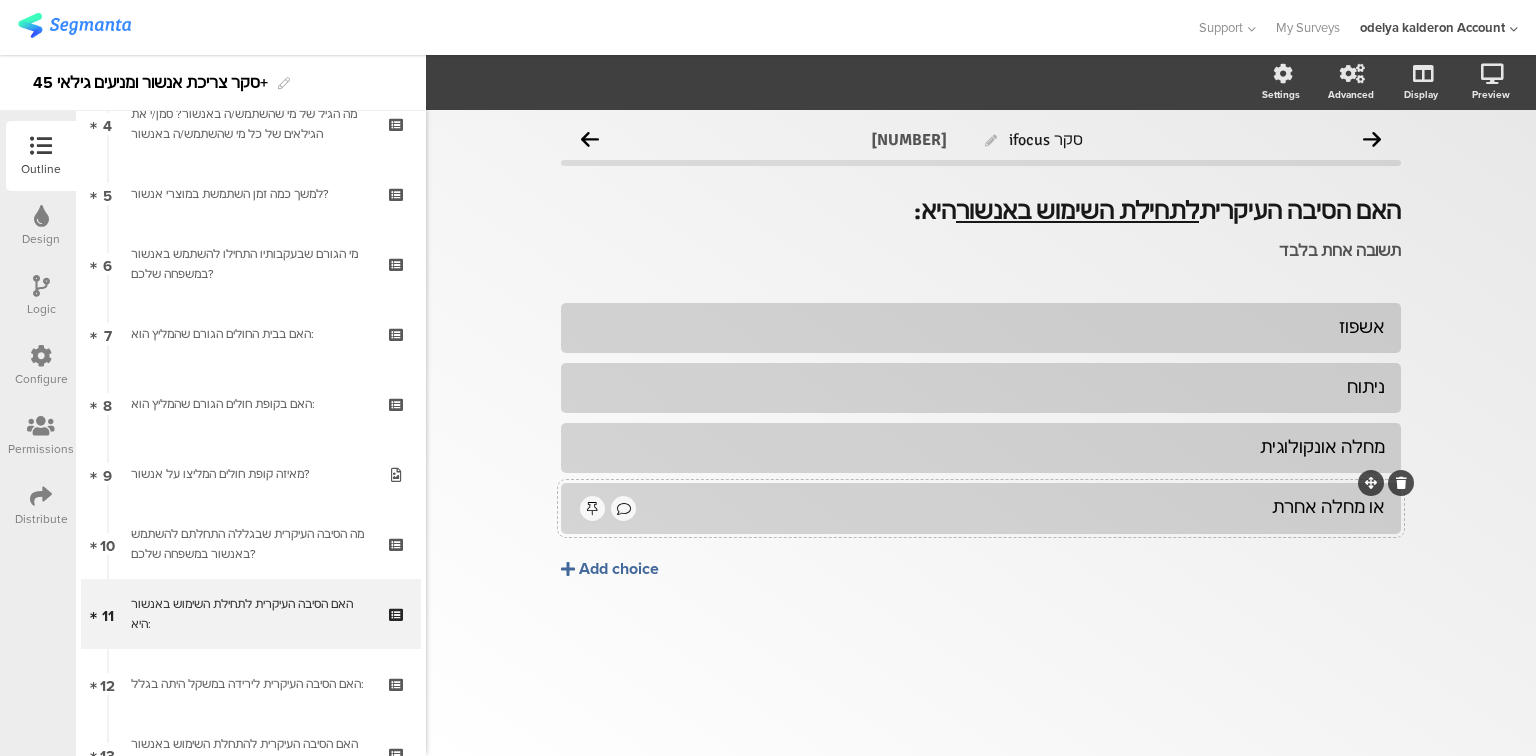 click on "או מחלה אחרת" at bounding box center (981, 327) 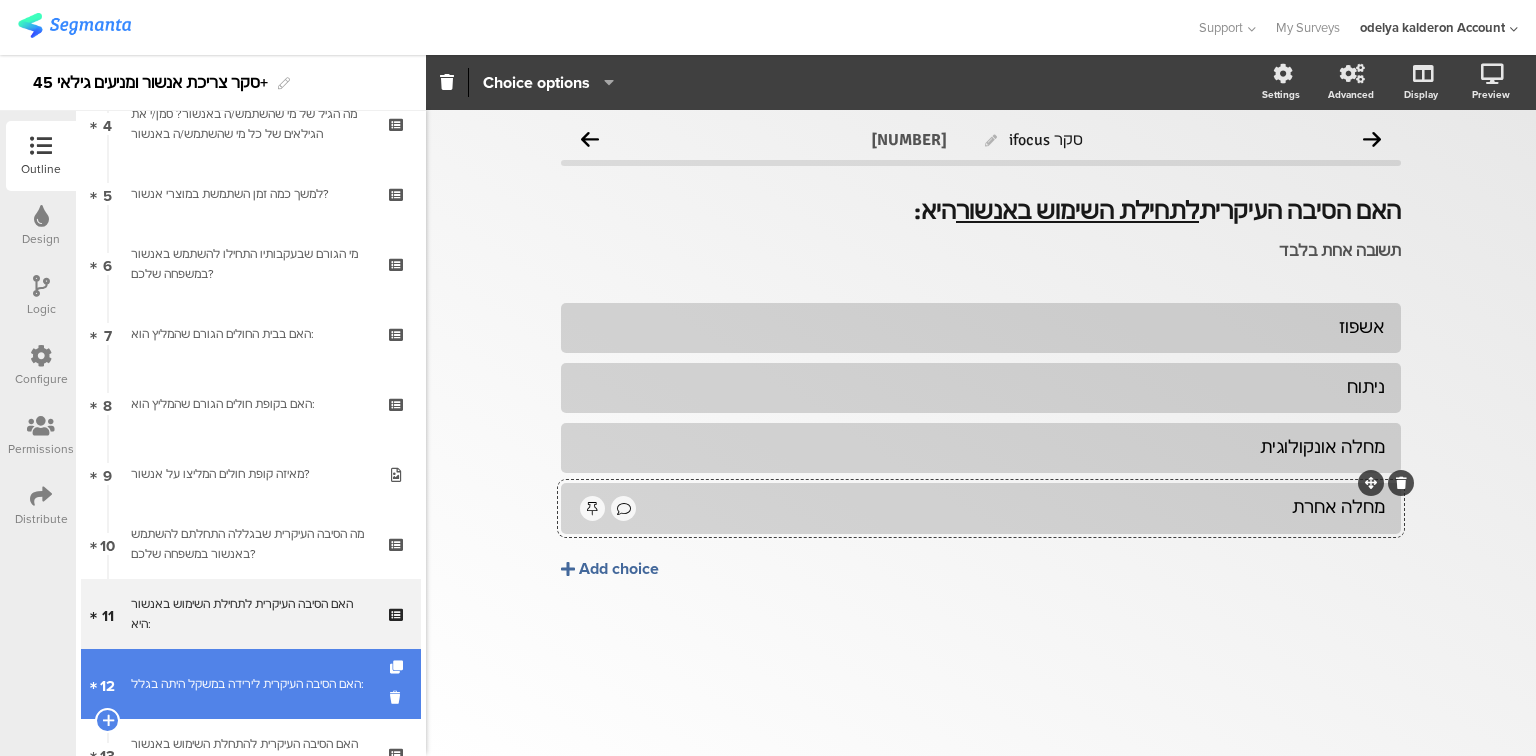 click on "האם הסיבה העיקרית לירידה במשקל היתה בגלל:" at bounding box center [250, 684] 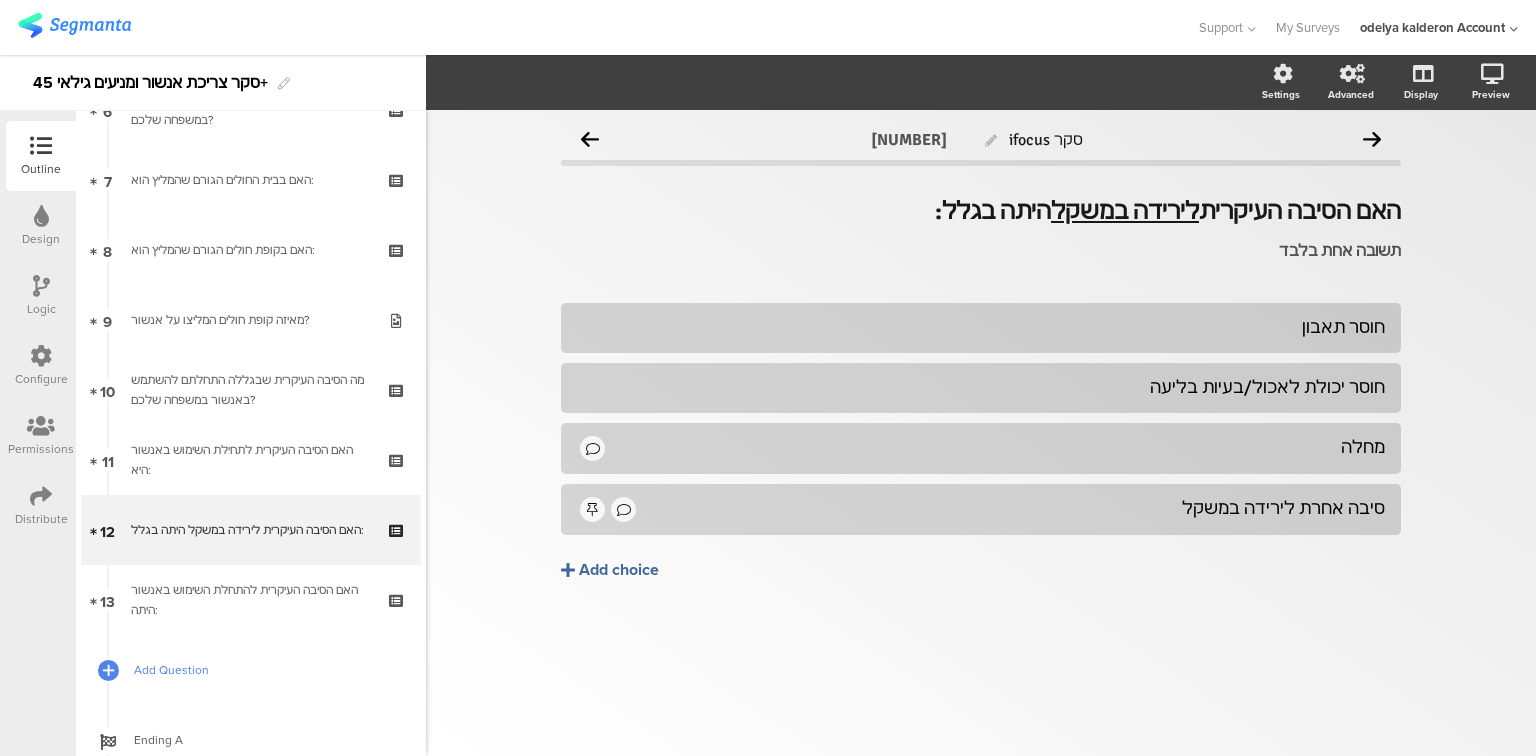 scroll, scrollTop: 472, scrollLeft: 0, axis: vertical 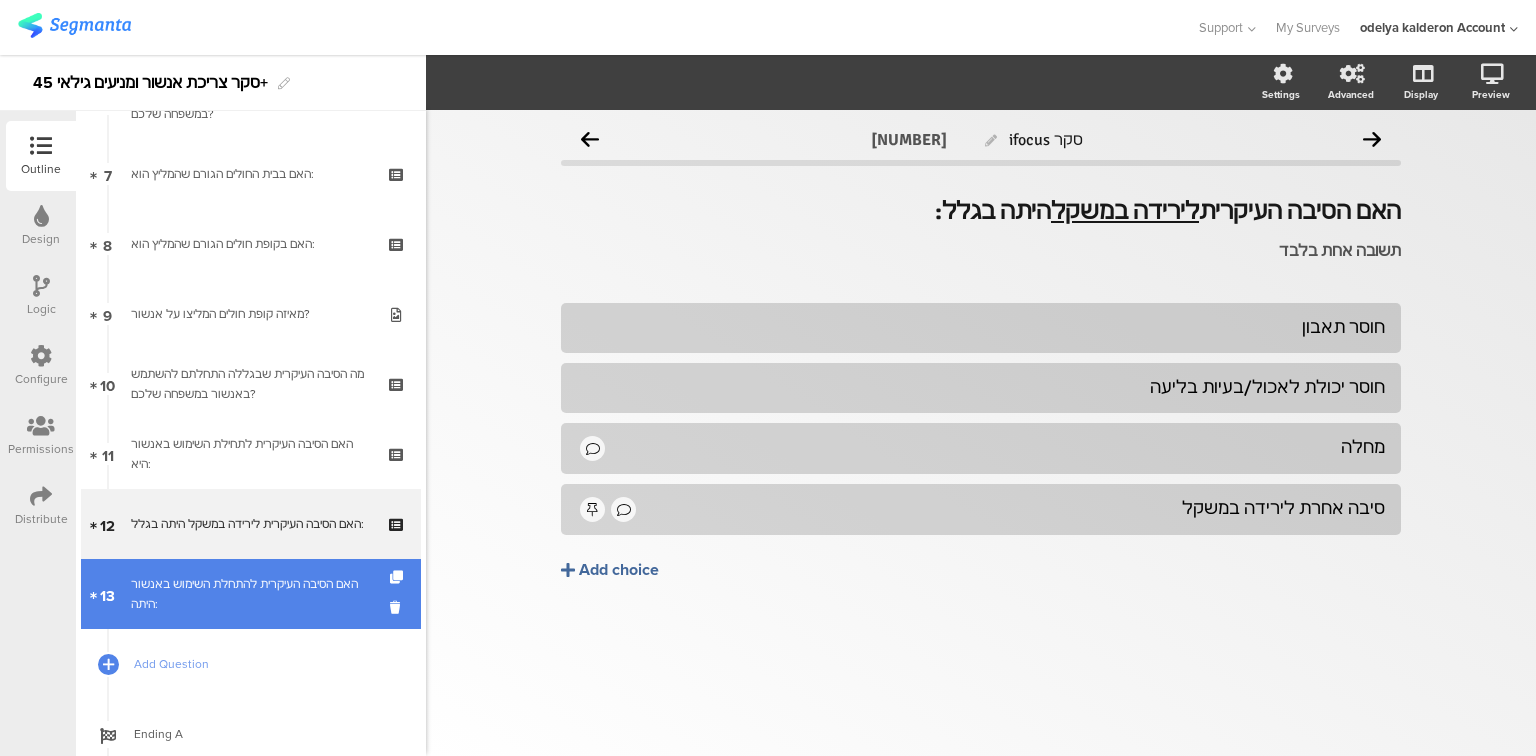click on "האם הסיבה העיקרית להתחלת השימוש באנשור היתה:" at bounding box center [250, 594] 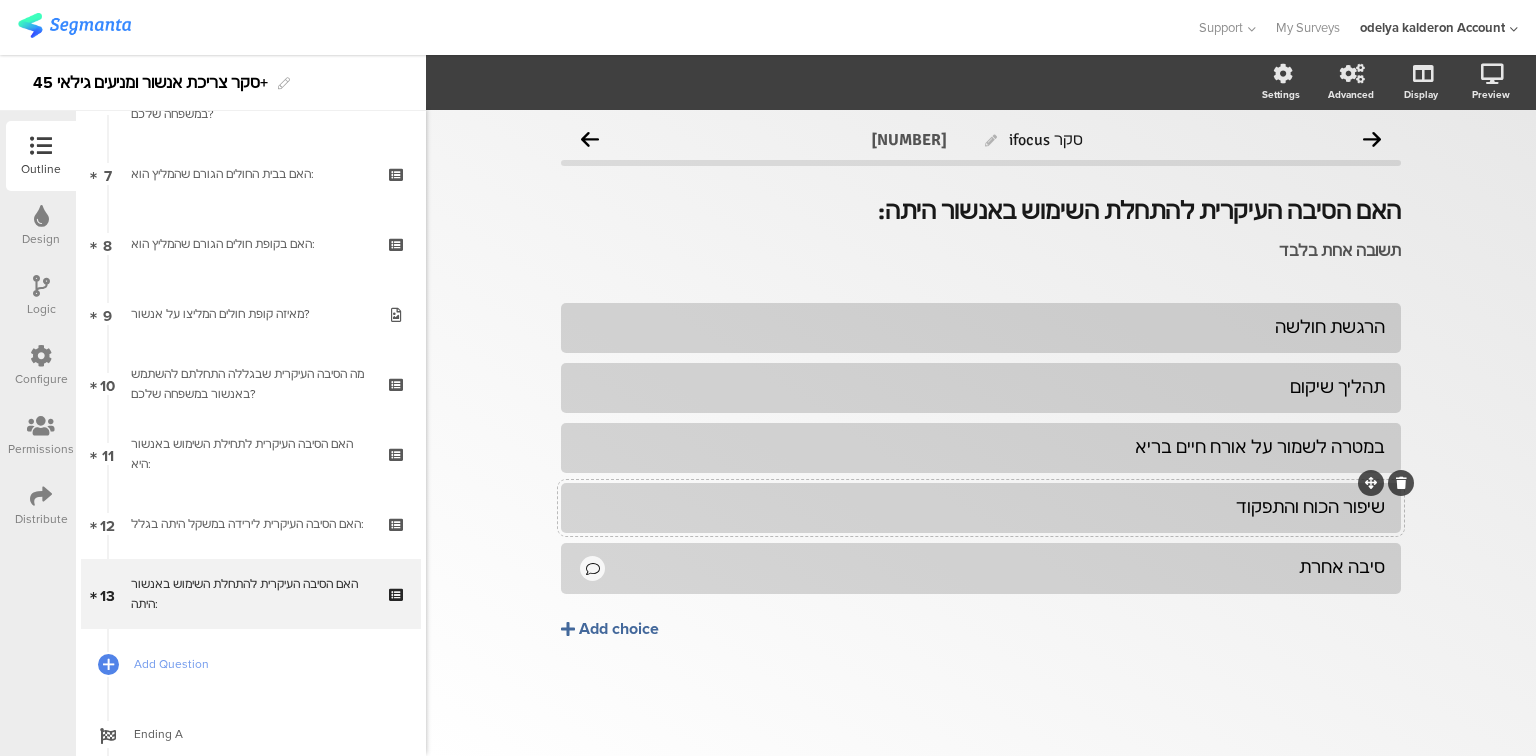 click on "שיפור הכוח והתפקוד" at bounding box center (981, 327) 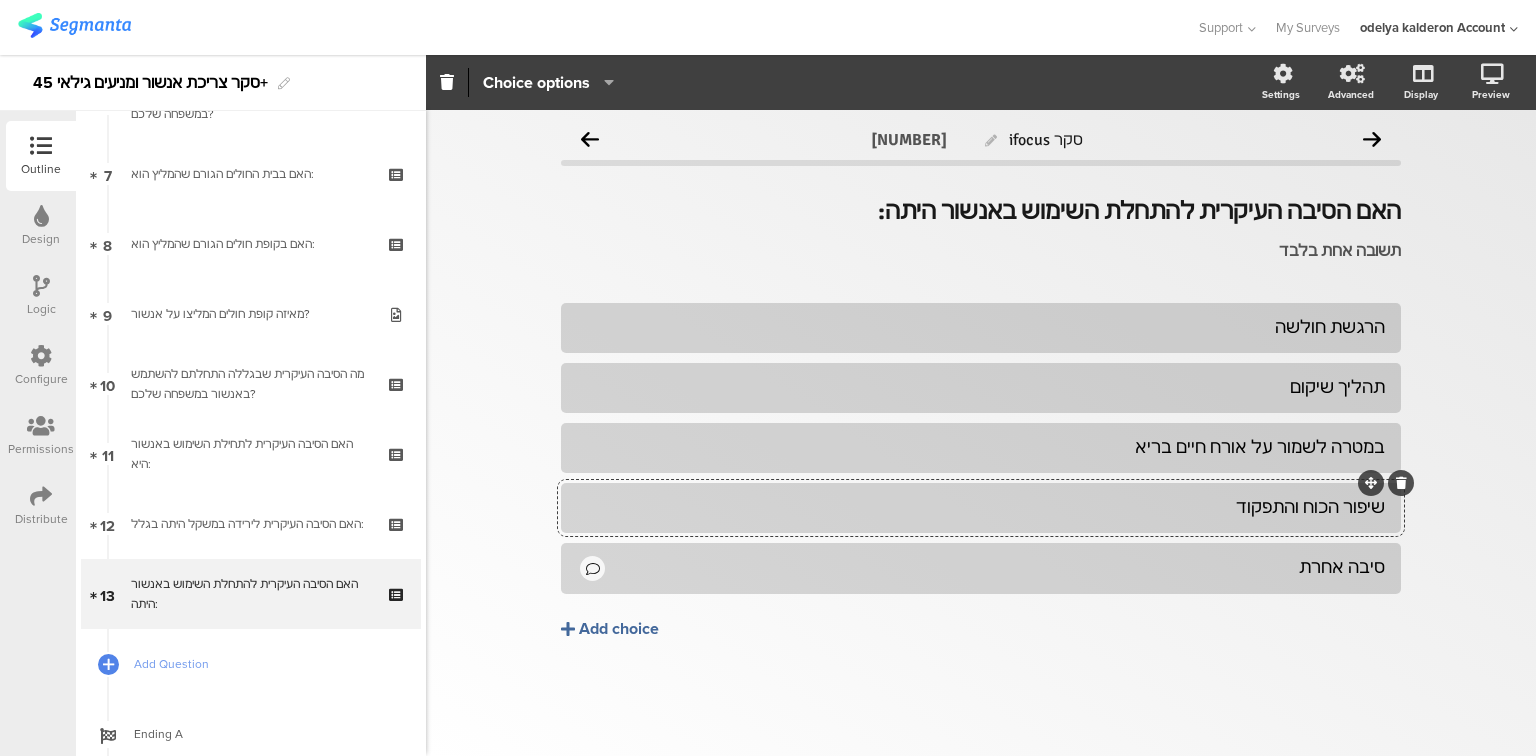 click on "שיפור הכוח והתפקוד" at bounding box center [981, 507] 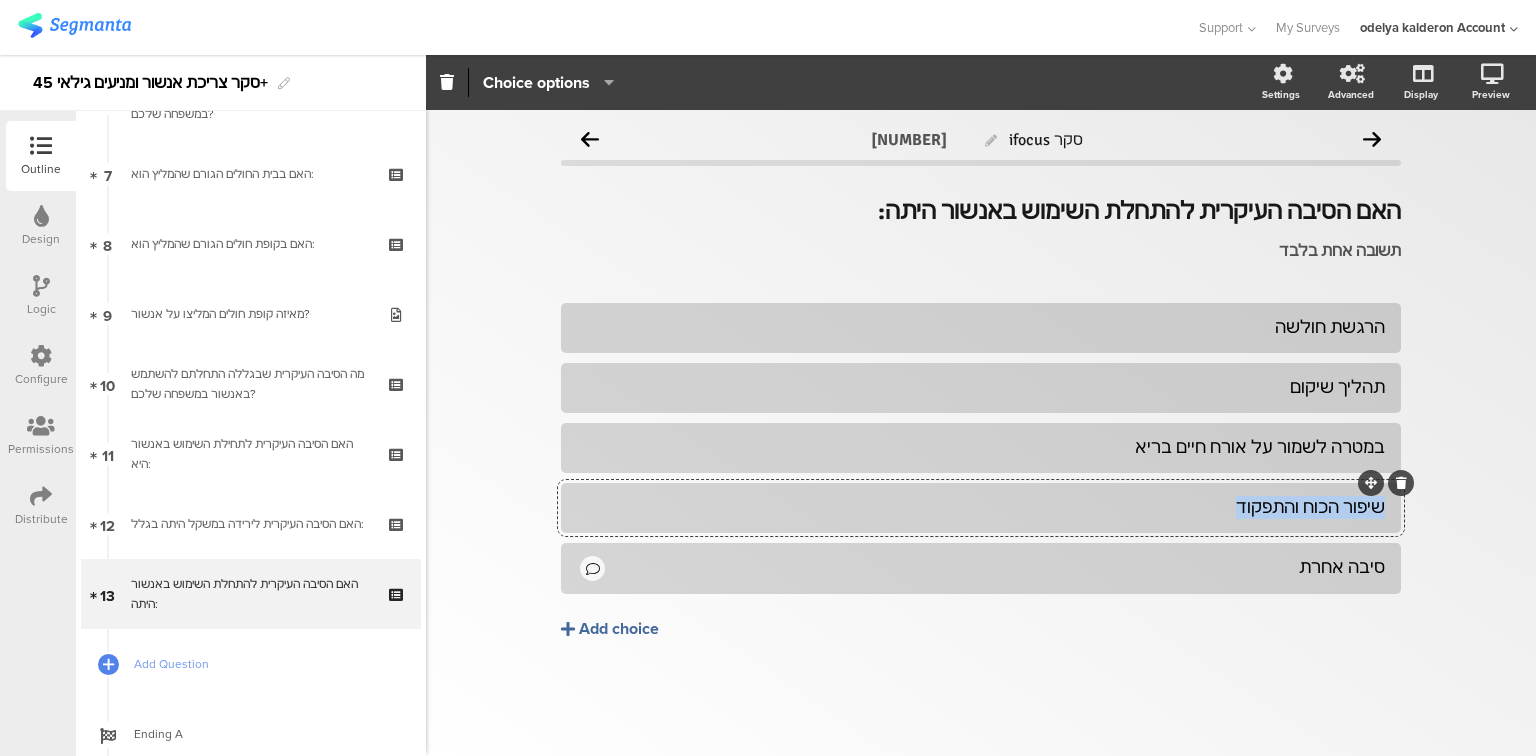 click on "שיפור הכוח והתפקוד" at bounding box center (981, 507) 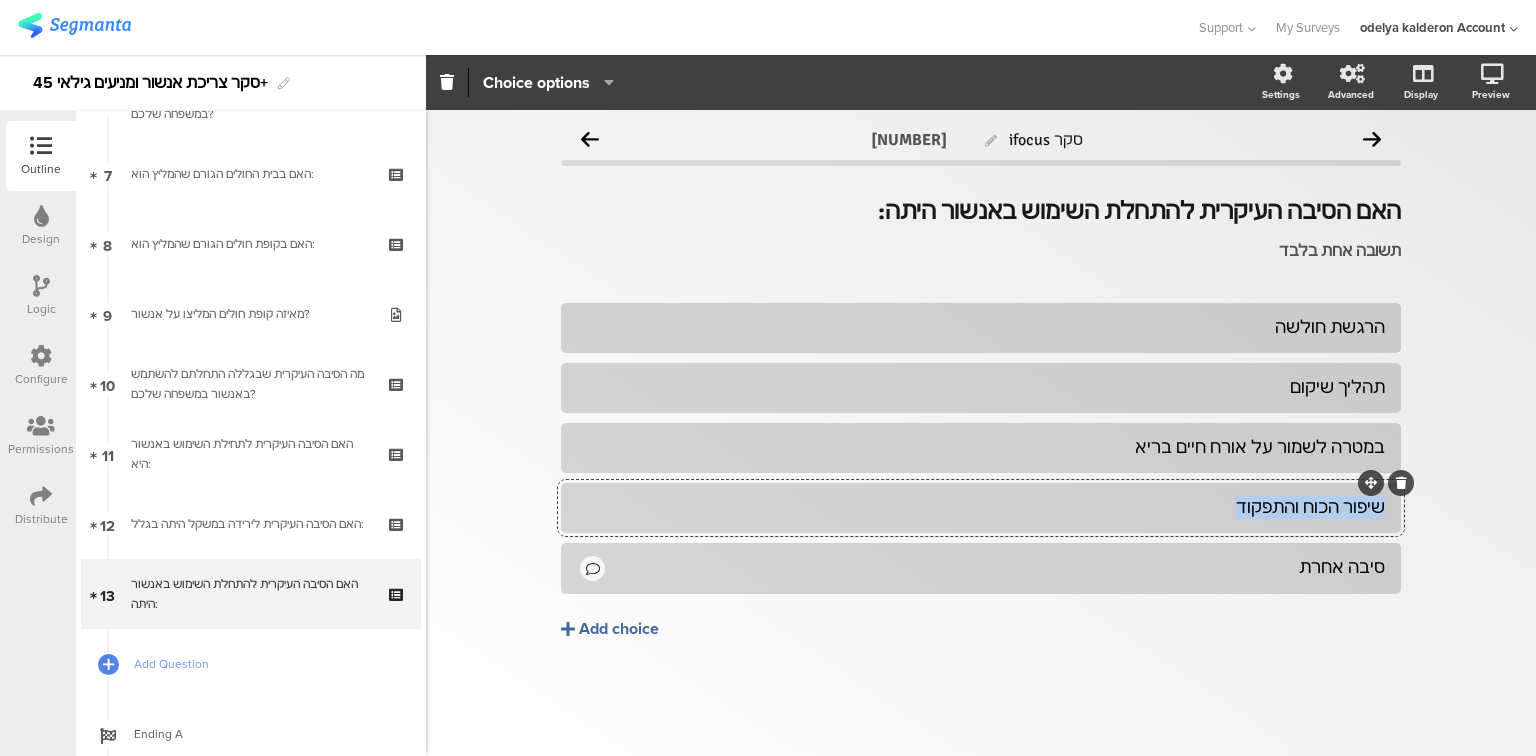 paste 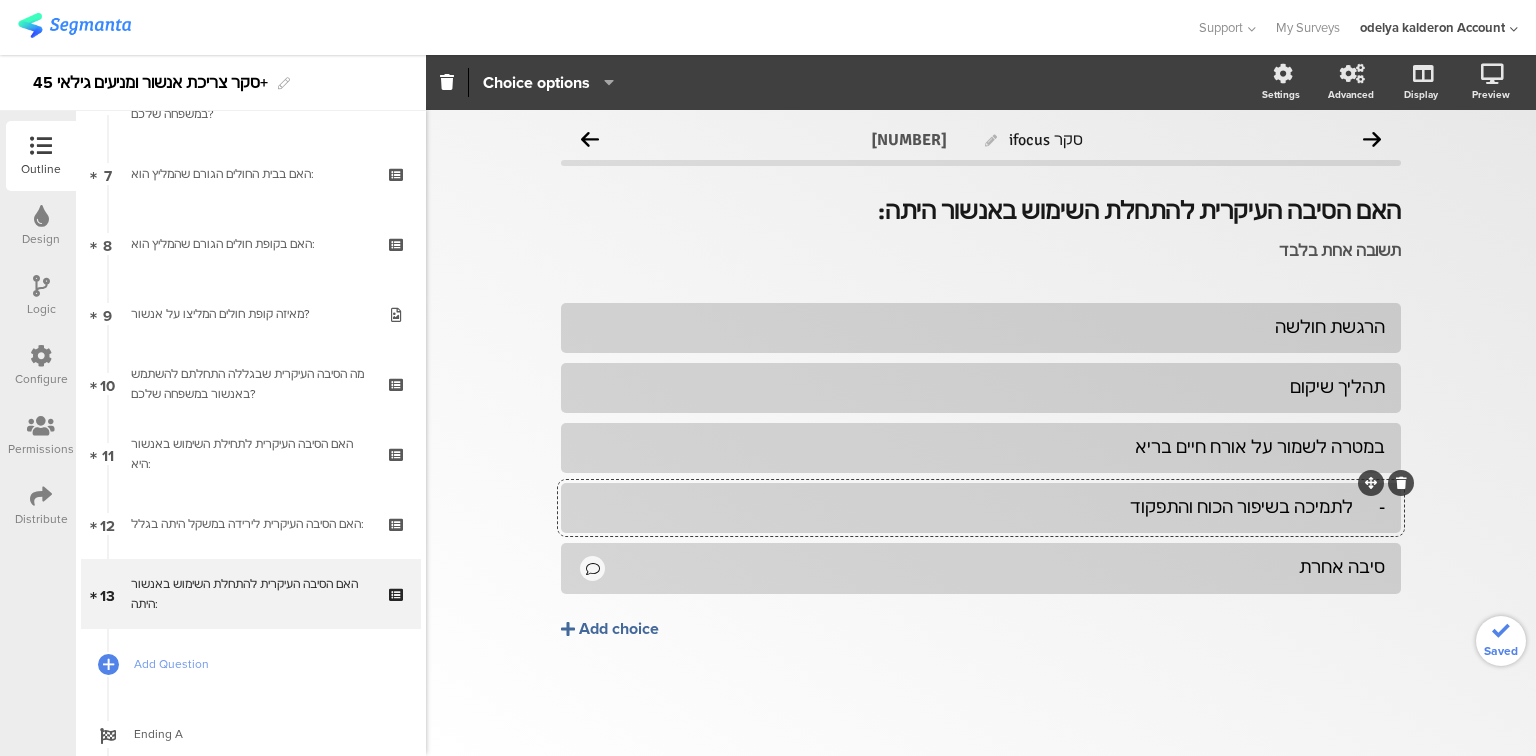 click on "-	לתמיכה בשיפור הכוח והתפקוד" at bounding box center (981, 507) 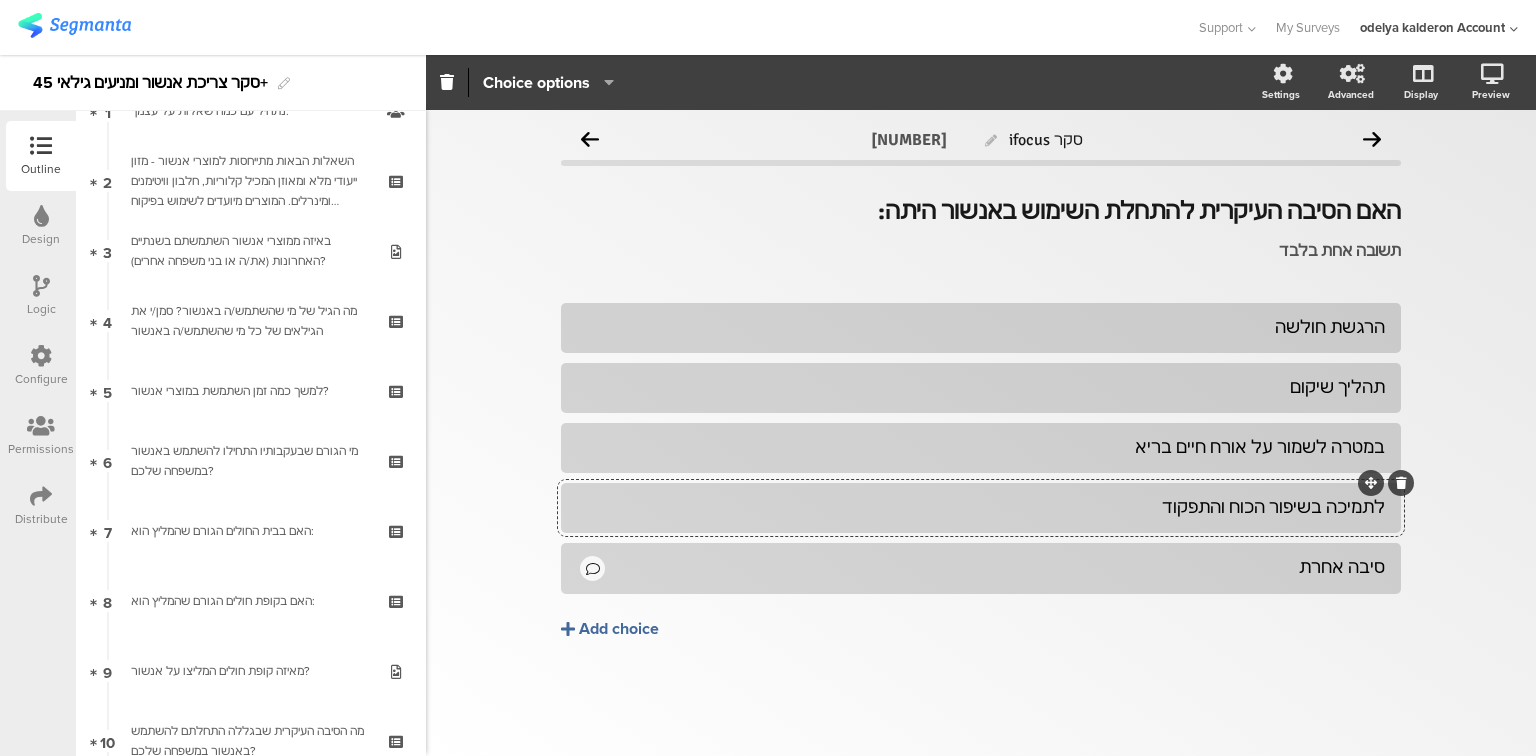 scroll, scrollTop: 0, scrollLeft: 0, axis: both 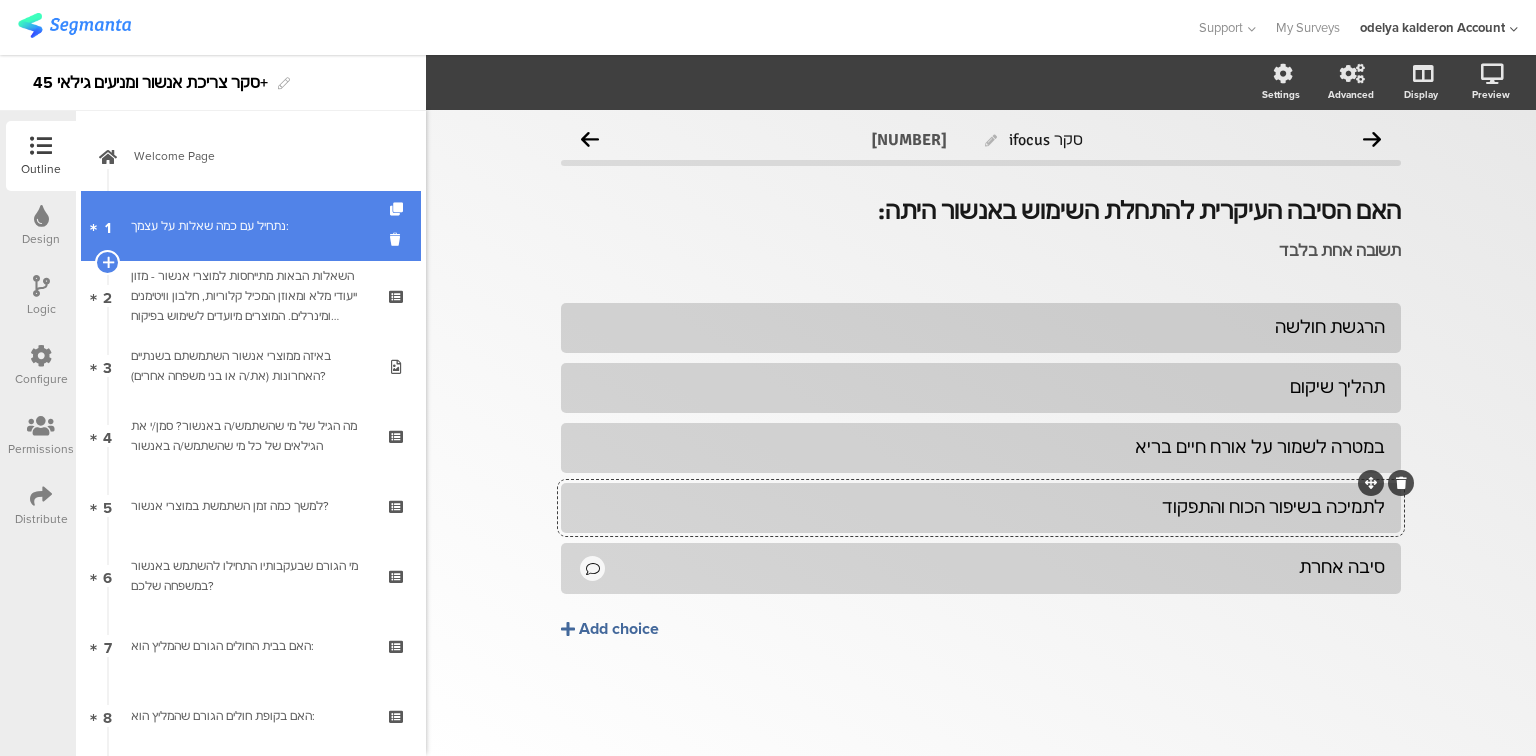 click on "נתחיל עם כמה שאלות על עצמך:" at bounding box center (250, 226) 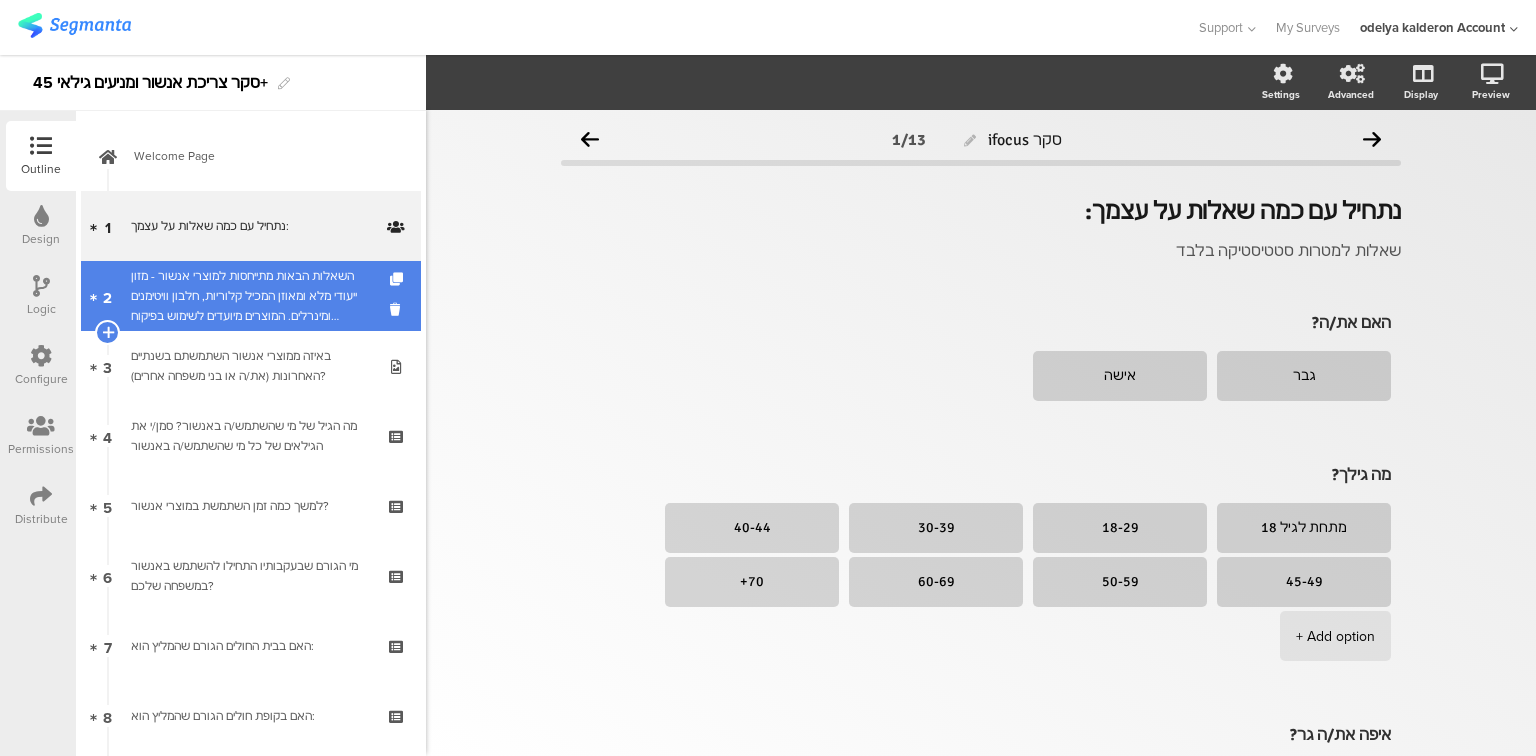 click on "השאלות הבאות מתייחסות למוצרי אנשור - מזון ייעודי מלא ומאוזן המכיל קלוריות, חלבון וויטימנים ומינרלים. המוצרים מיועדים לשימוש בפיקוח ובהצלחה של רופא/ דיאטן-תזונאי.האם את/ה או מישהו מהמשפחה שלך השתמש באחד ממוצרי אנשור במהלך השנתיים האחרונות? ואם כן מי?" at bounding box center [250, 296] 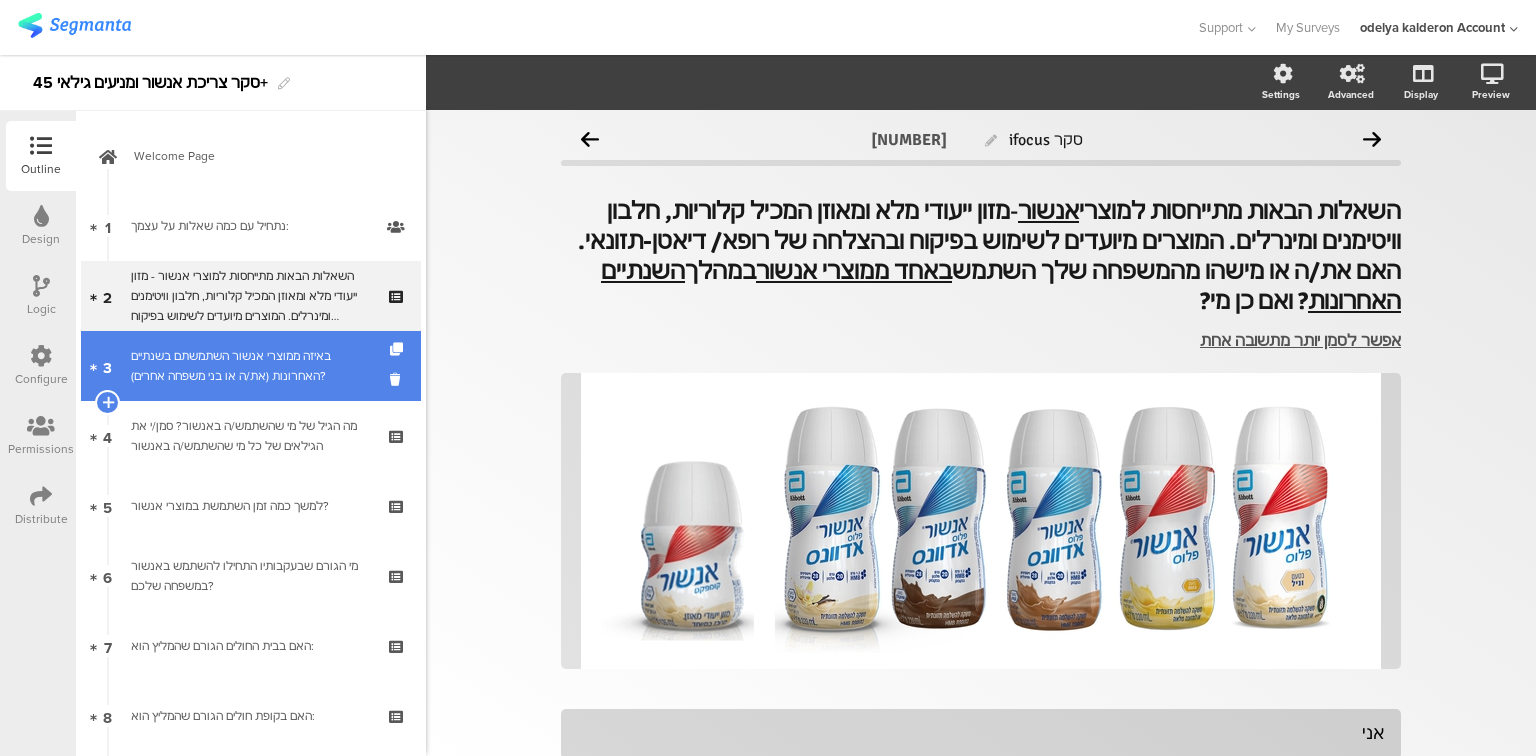 click on "באיזה ממוצרי אנשור השתמשתם בשנתיים האחרונות (את/ה או בני משפחה אחרים)?" at bounding box center (250, 366) 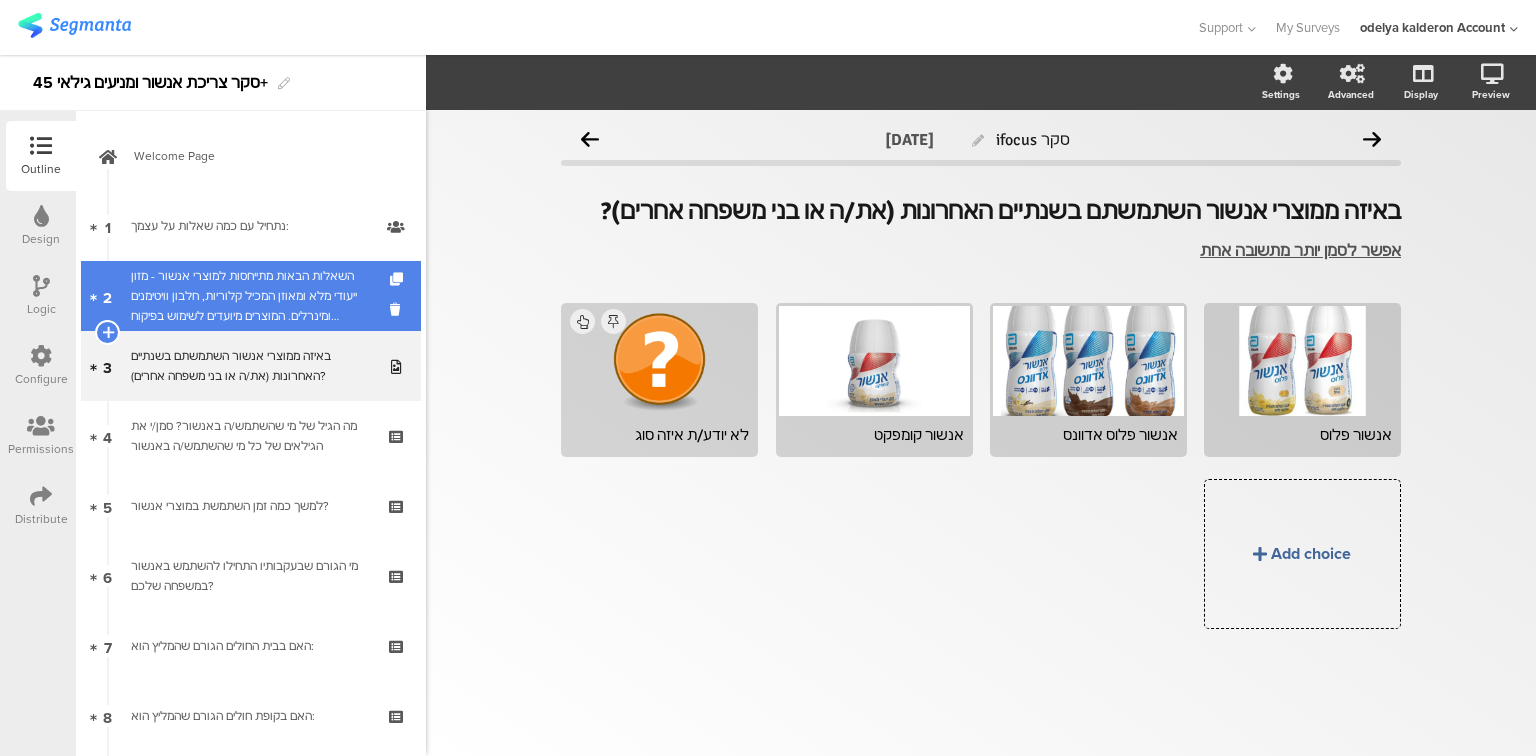 click on "השאלות הבאות מתייחסות למוצרי אנשור - מזון ייעודי מלא ומאוזן המכיל קלוריות, חלבון וויטימנים ומינרלים. המוצרים מיועדים לשימוש בפיקוח ובהצלחה של רופא/ דיאטן-תזונאי.האם את/ה או מישהו מהמשפחה שלך השתמש באחד ממוצרי אנשור במהלך השנתיים האחרונות? ואם כן מי?" at bounding box center (250, 296) 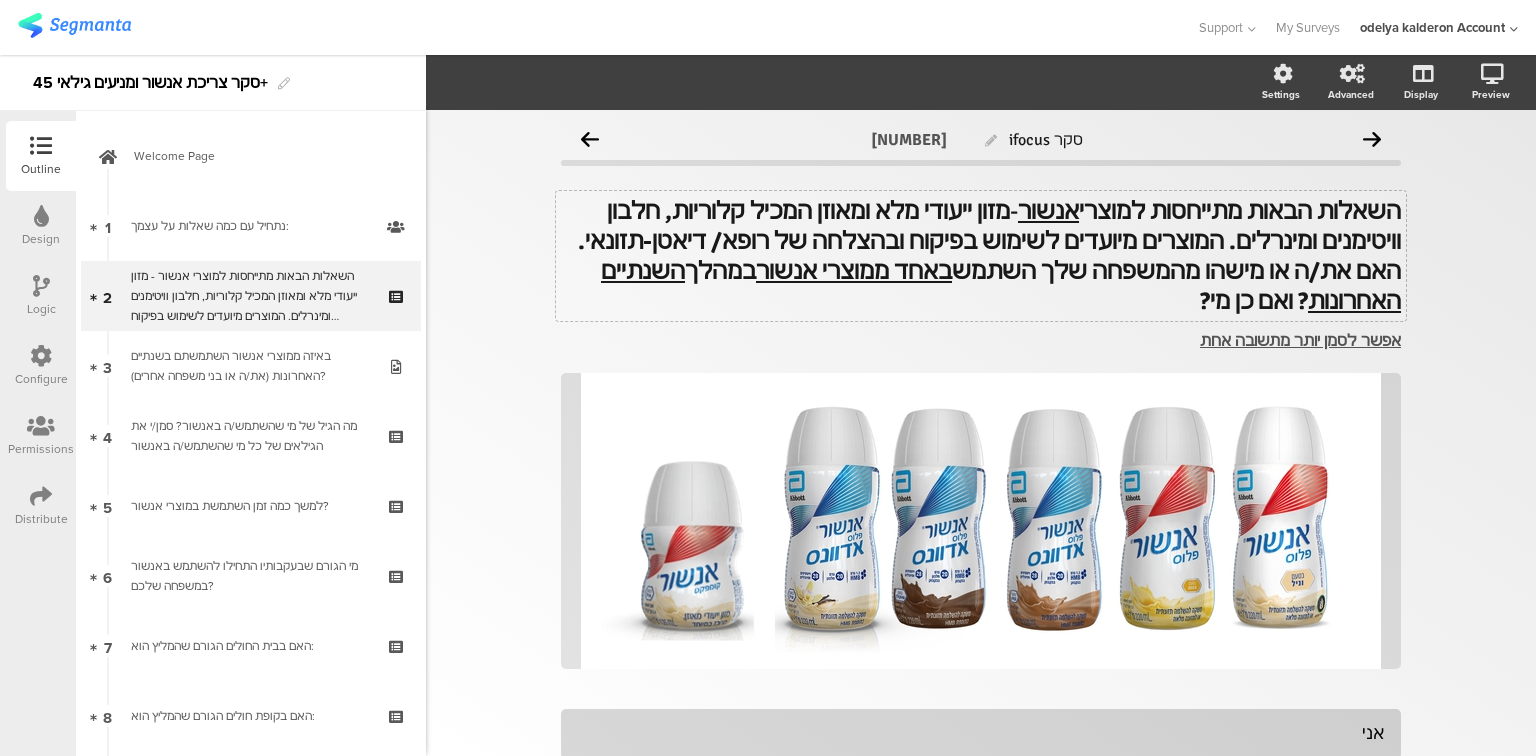click on "השאלות הבאות מתייחסות למוצרי  אנשור  -  מזון ייעודי מלא ומאוזן המכיל קלוריות, חלבון וויטימנים ומינרלים. המוצרים מיועדים לשימוש בפיקוח ובהצלחה של רופא/ דיאטן-תזונאי. האם את/ה או מישהו מהמשפחה שלך השתמש  באחד ממוצרי אנשור  במהלך  השנתיים האחרונות ? ואם כן מי?
השאלות הבאות מתייחסות למוצרי  אנשור  -  מזון ייעודי מלא ומאוזן המכיל קלוריות, חלבון וויטימנים ומינרלים. המוצרים מיועדים לשימוש בפיקוח ובהצלחה של רופא/ דיאטן-תזונאי. האם את/ה או מישהו מהמשפחה שלך השתמש  באחד ממוצרי אנשור  במהלך  השנתיים האחרונות ? ואם כן מי?" at bounding box center (981, 256) 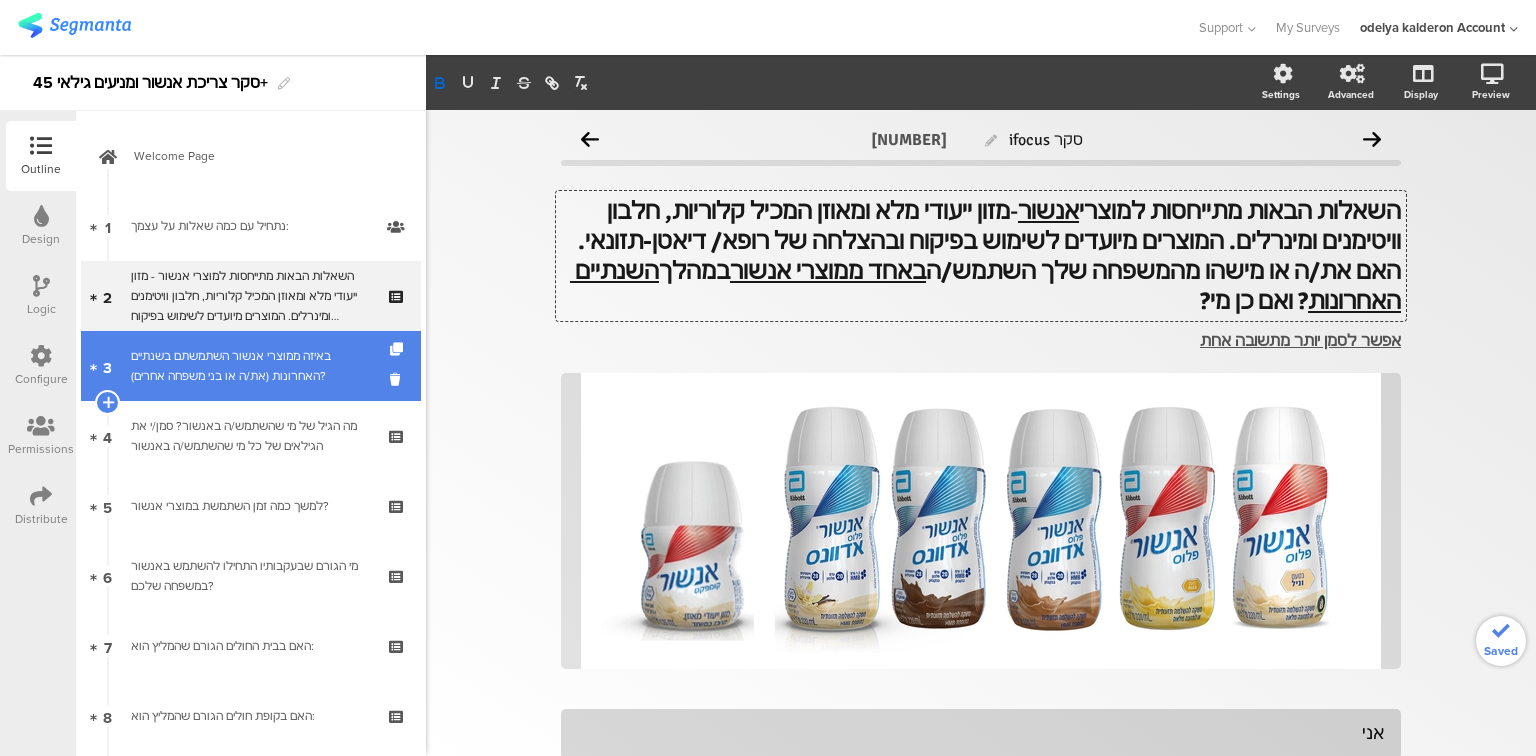 click on "באיזה ממוצרי אנשור השתמשתם בשנתיים האחרונות (את/ה או בני משפחה אחרים)?" at bounding box center (250, 366) 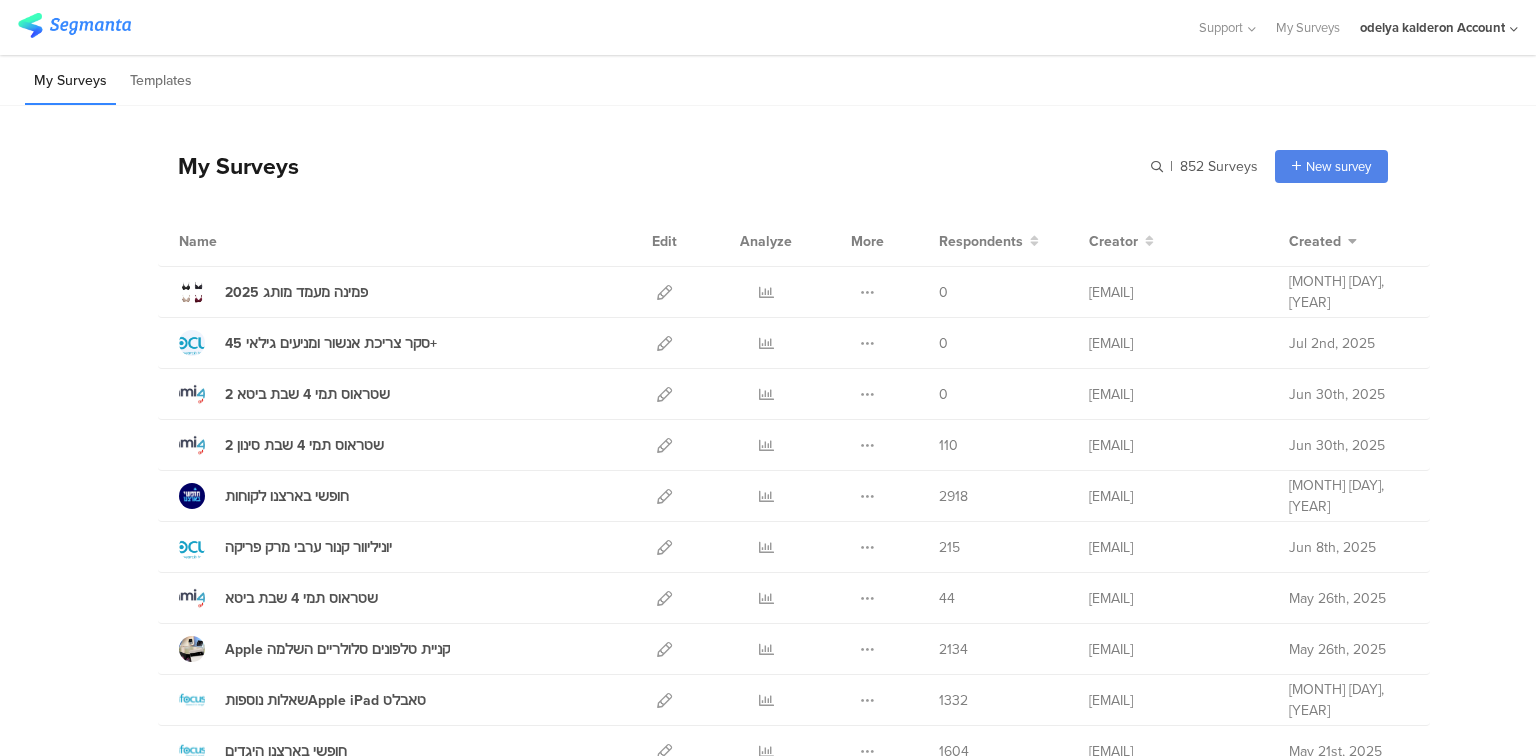scroll, scrollTop: 0, scrollLeft: 0, axis: both 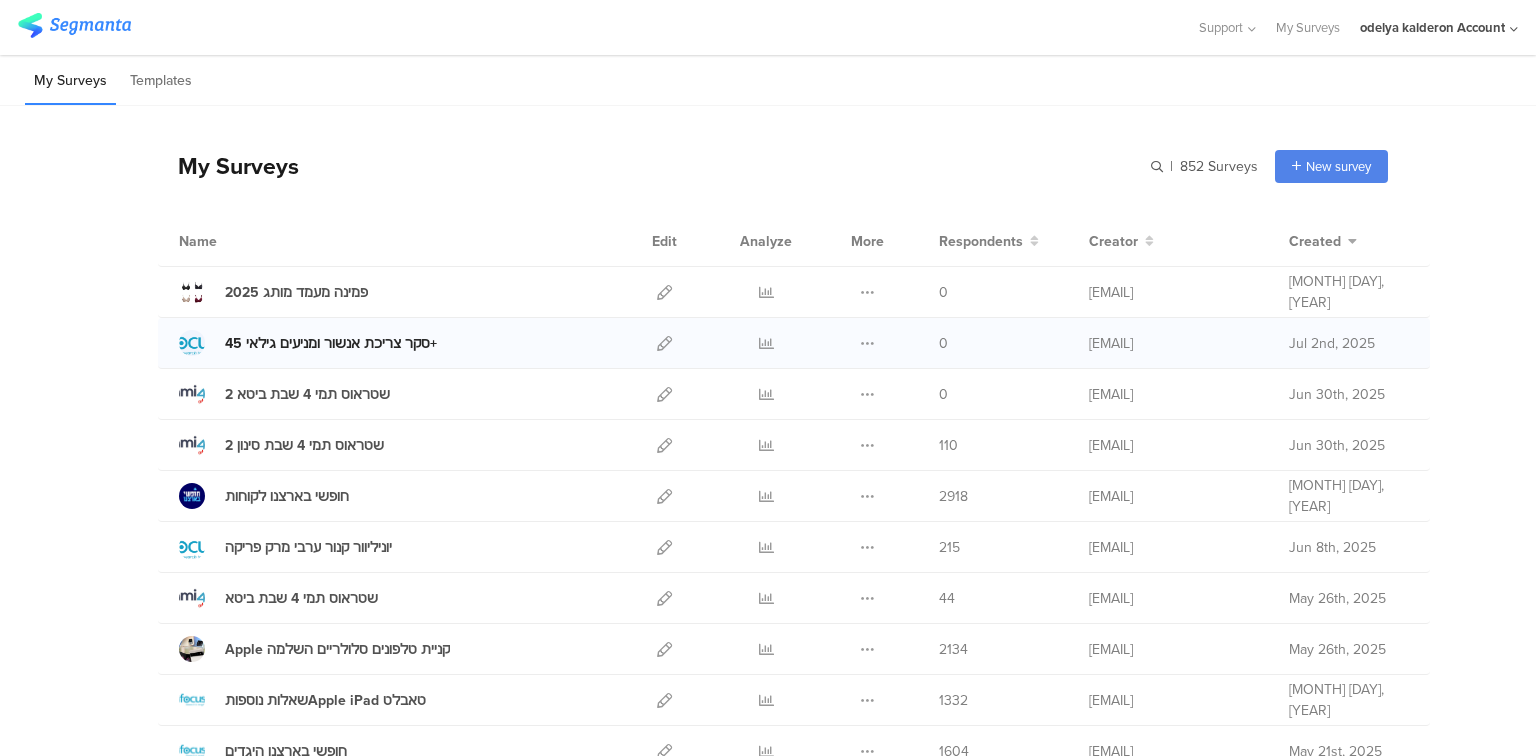 click on "סקר צריכת אנשור ומניעים גילאי 45+" at bounding box center [331, 343] 